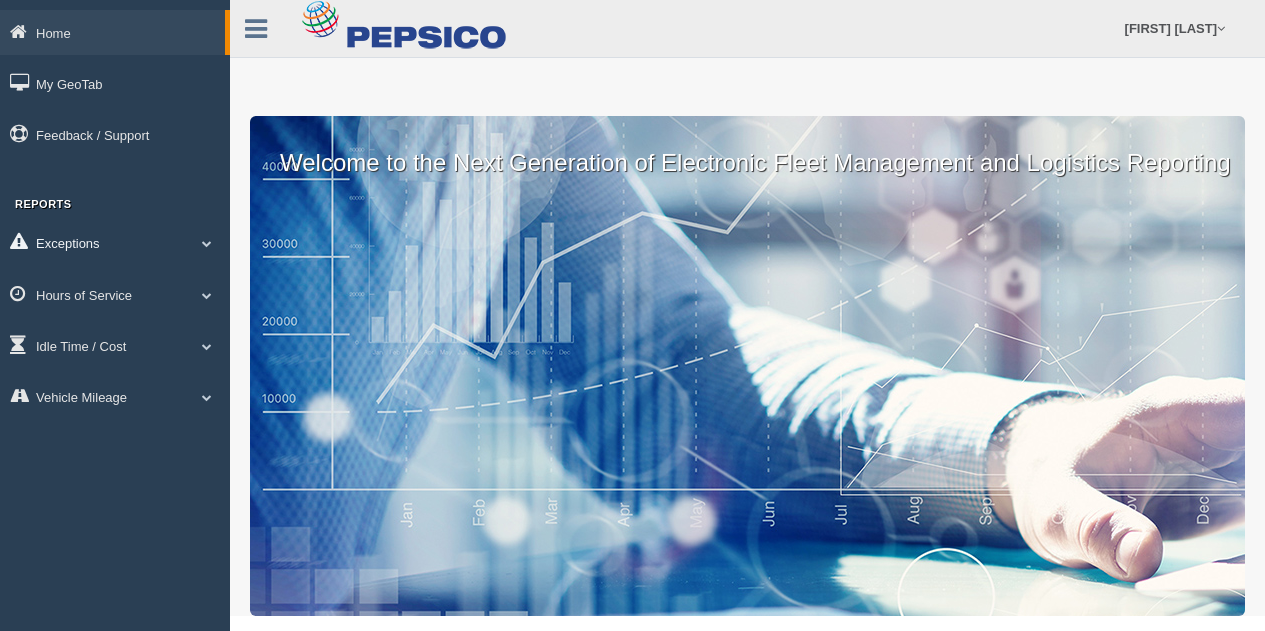 scroll, scrollTop: 0, scrollLeft: 0, axis: both 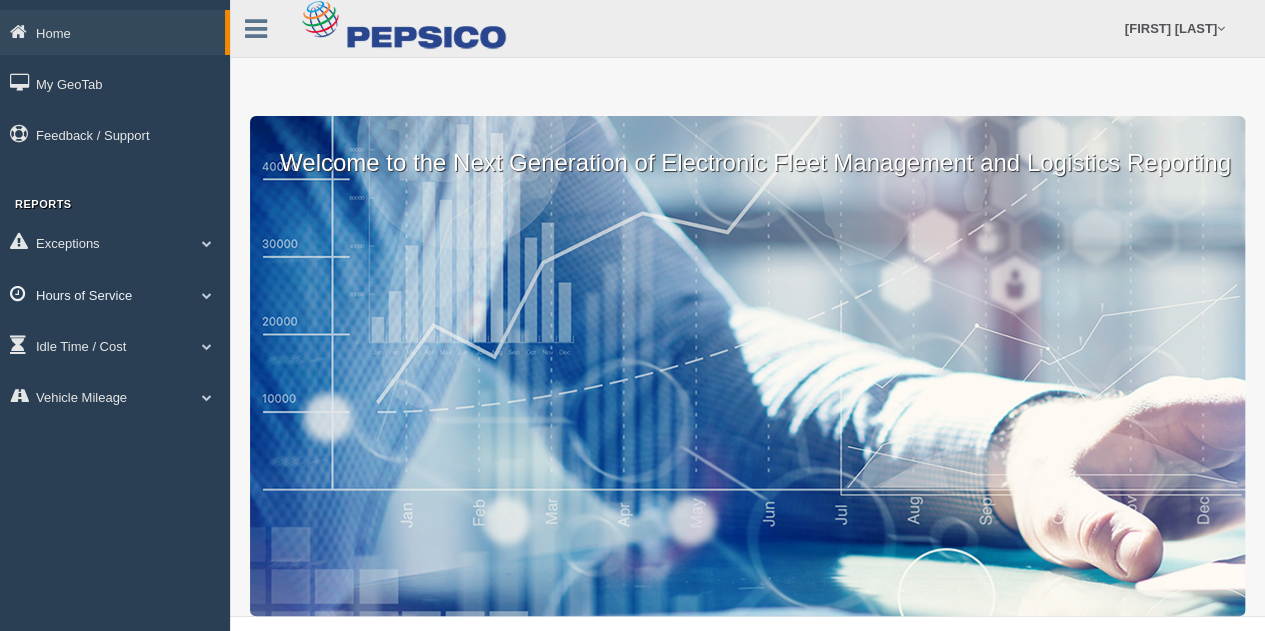 click on "Hours of Service" at bounding box center [115, 294] 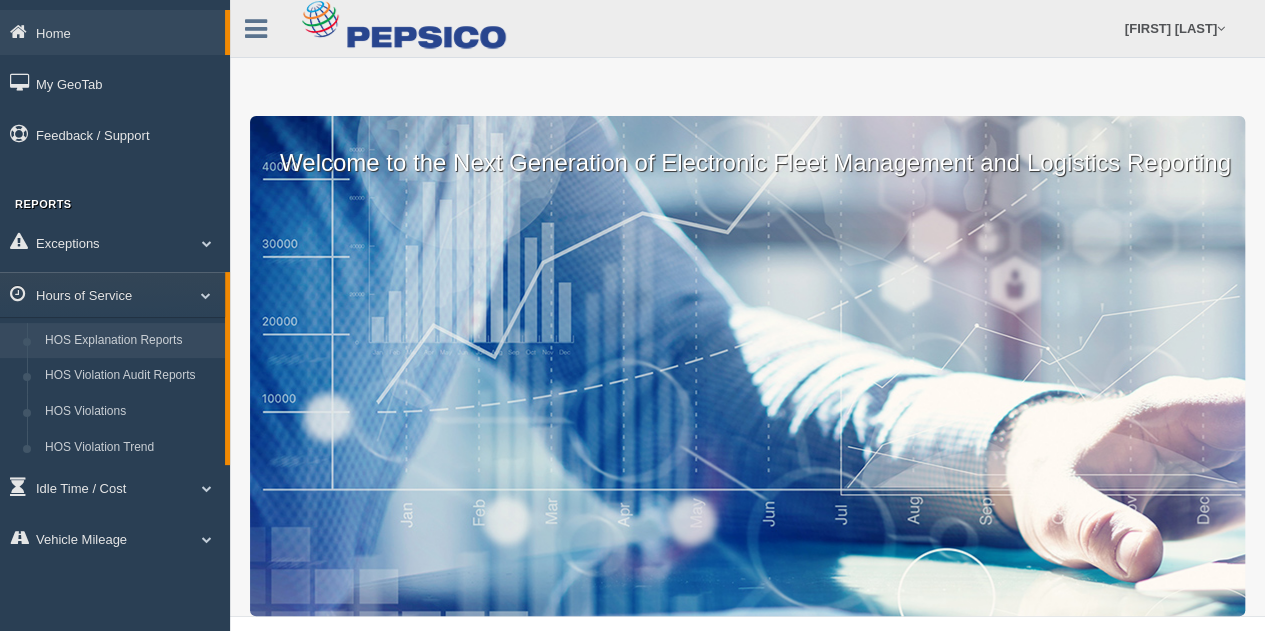 click on "HOS Explanation Reports" at bounding box center (130, 341) 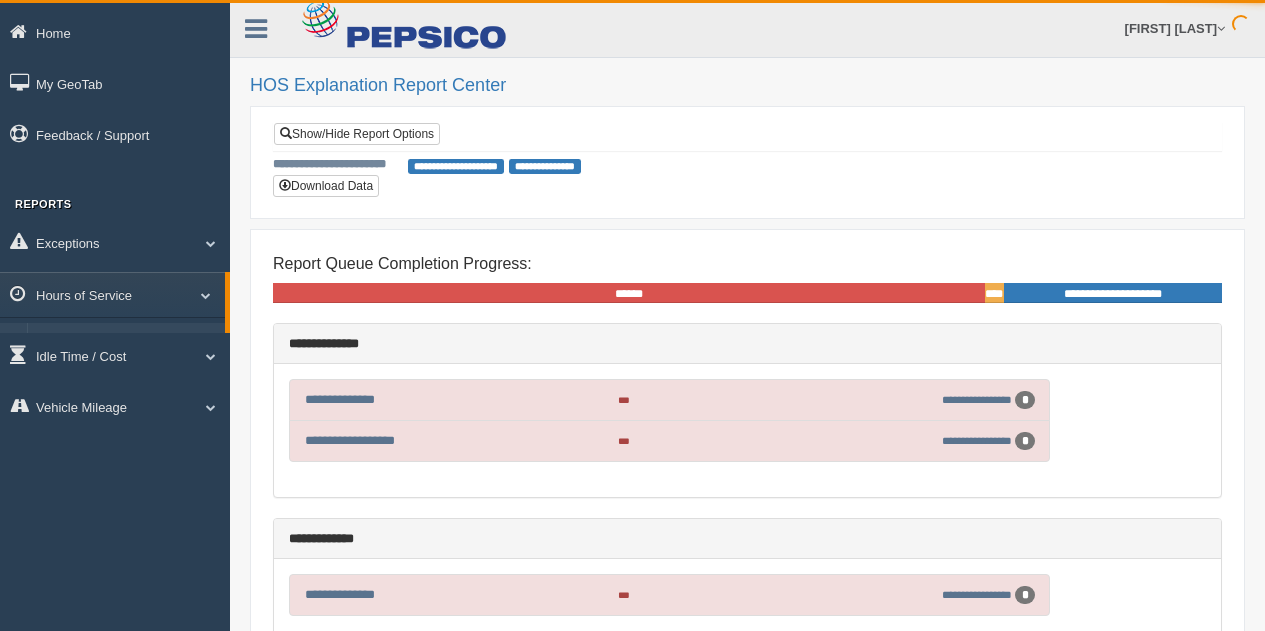 scroll, scrollTop: 0, scrollLeft: 0, axis: both 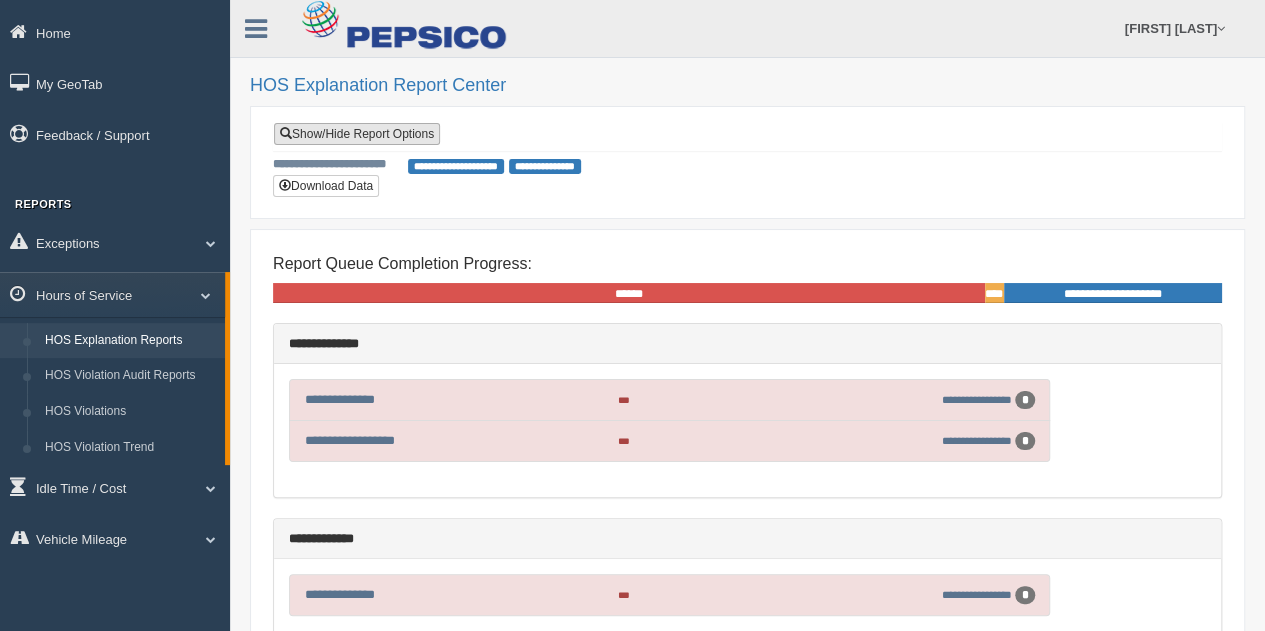 click on "Show/Hide Report Options" at bounding box center [357, 134] 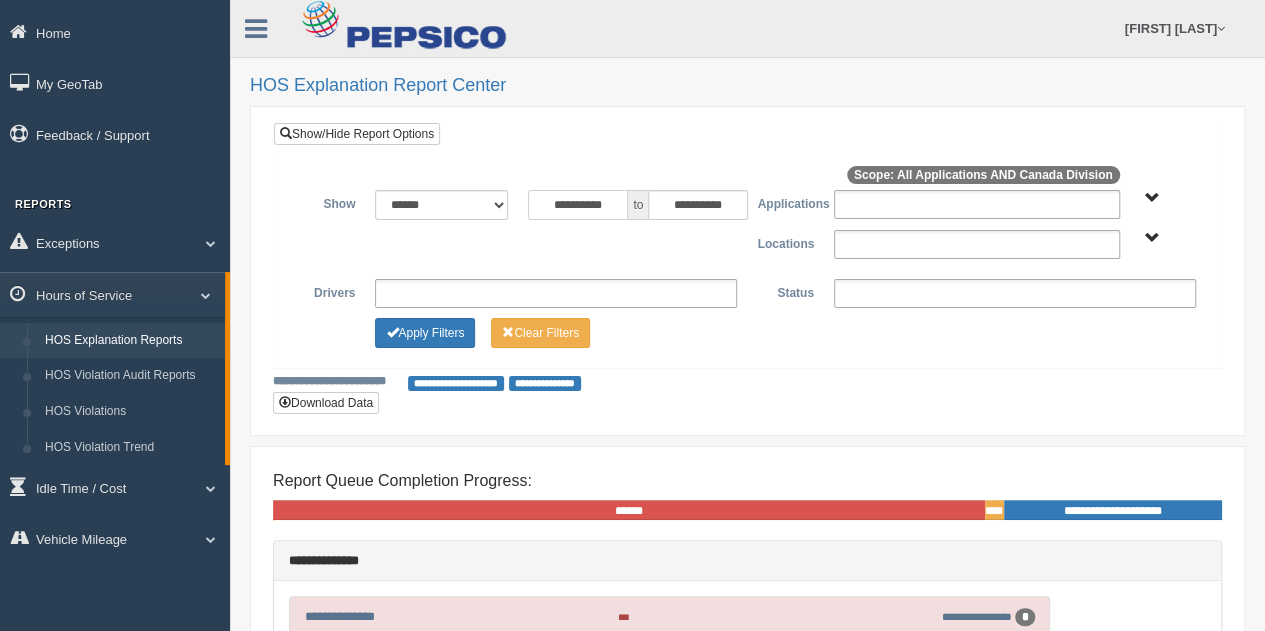 click on "**********" at bounding box center [578, 205] 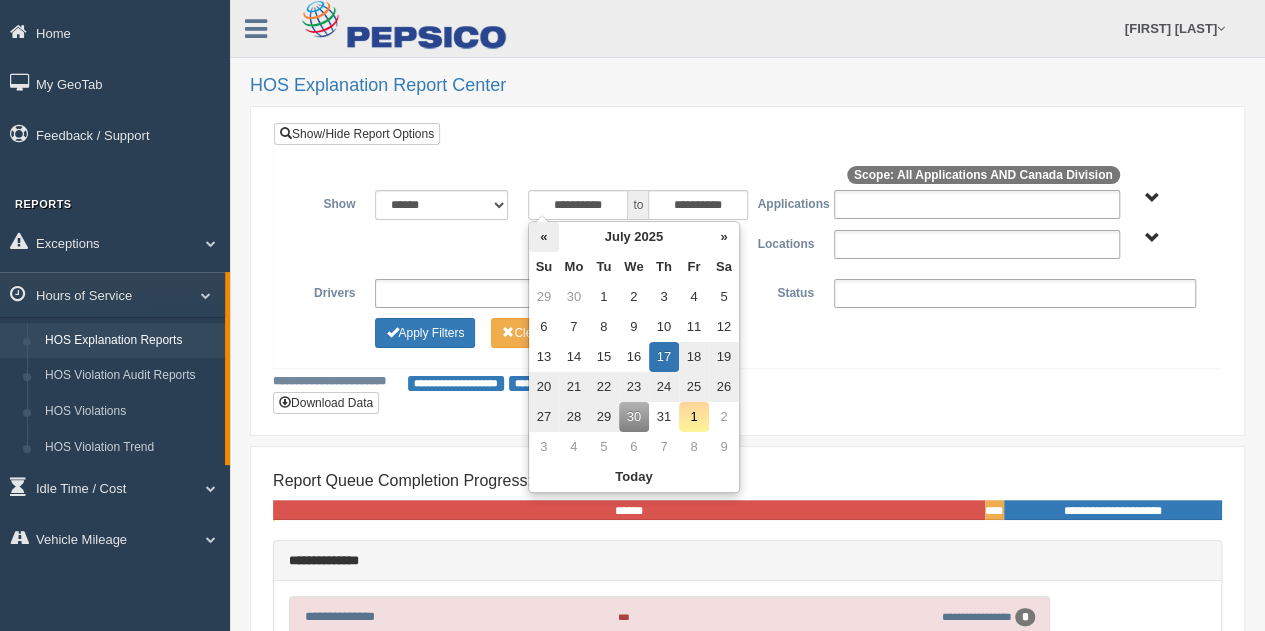 click on "«" at bounding box center [544, 237] 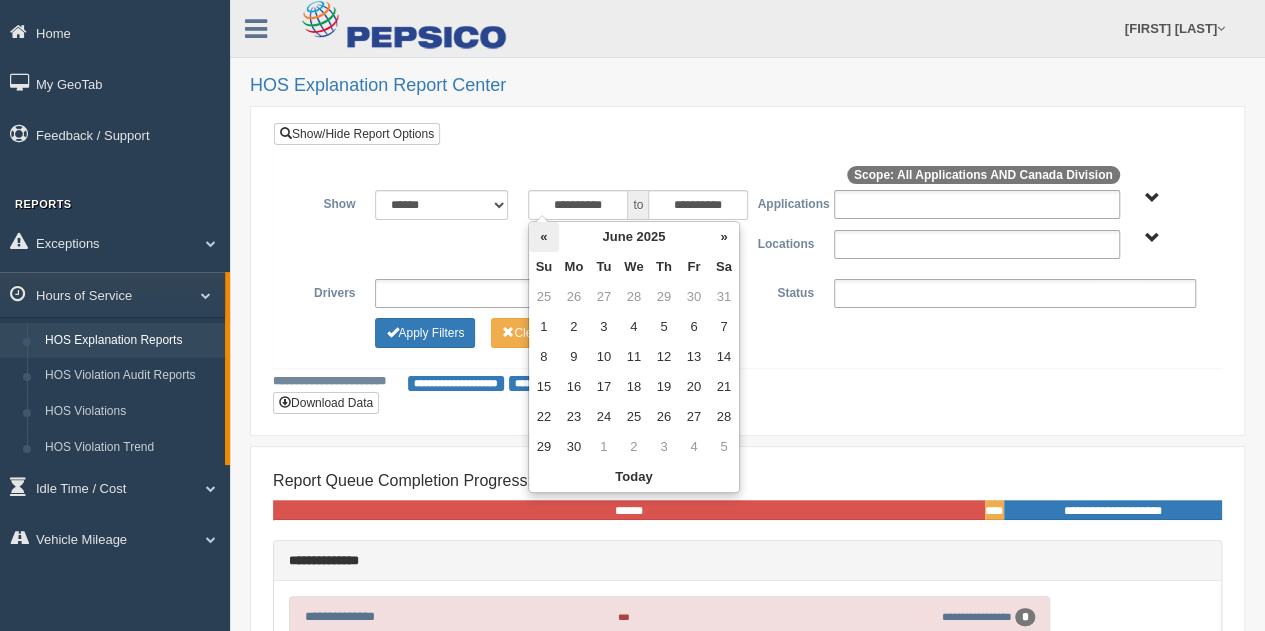 click on "«" at bounding box center (544, 237) 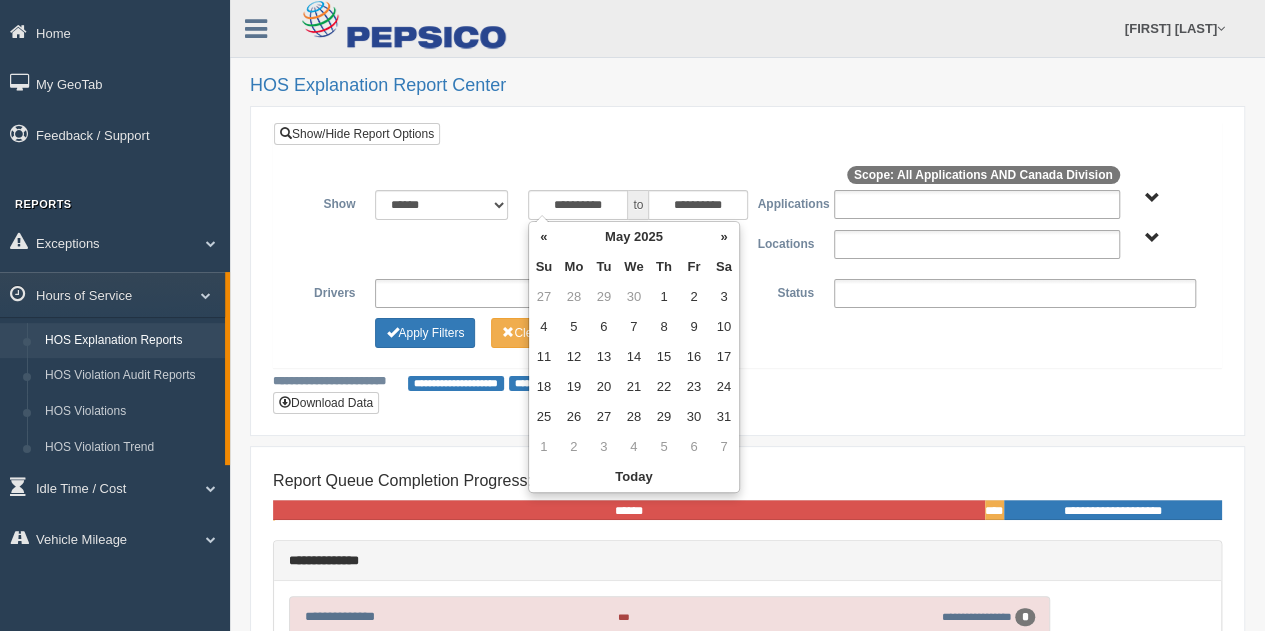 click on "«" at bounding box center [544, 237] 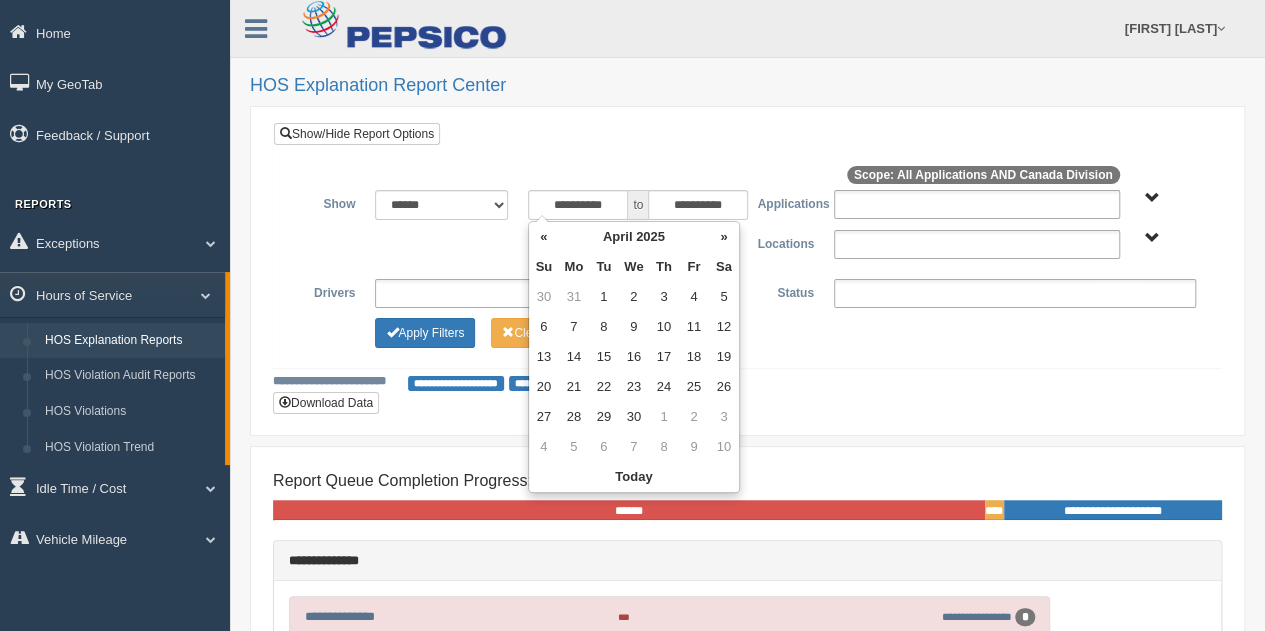 click on "«" at bounding box center [544, 237] 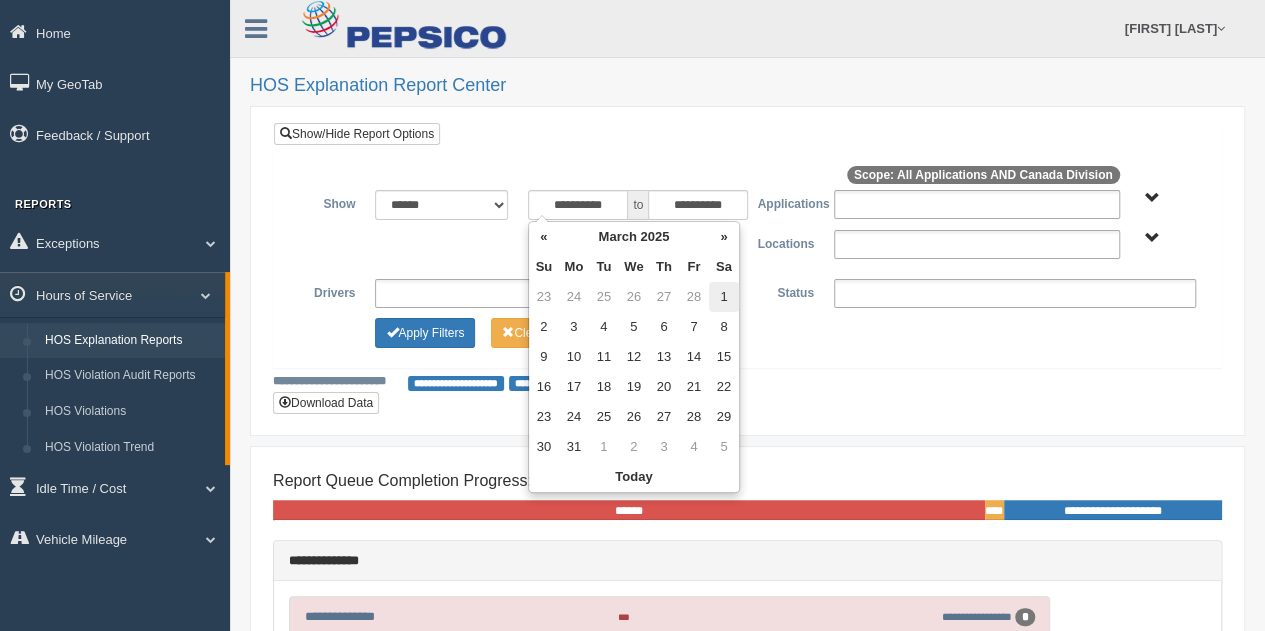 click on "1" at bounding box center (724, 297) 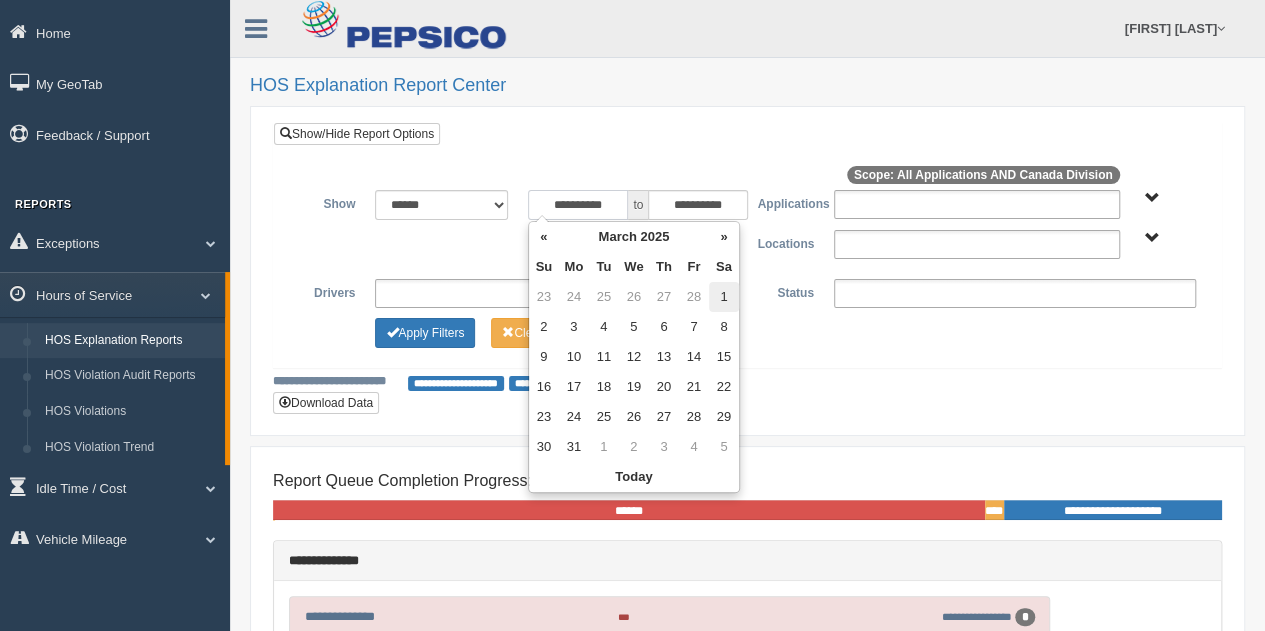 type on "**********" 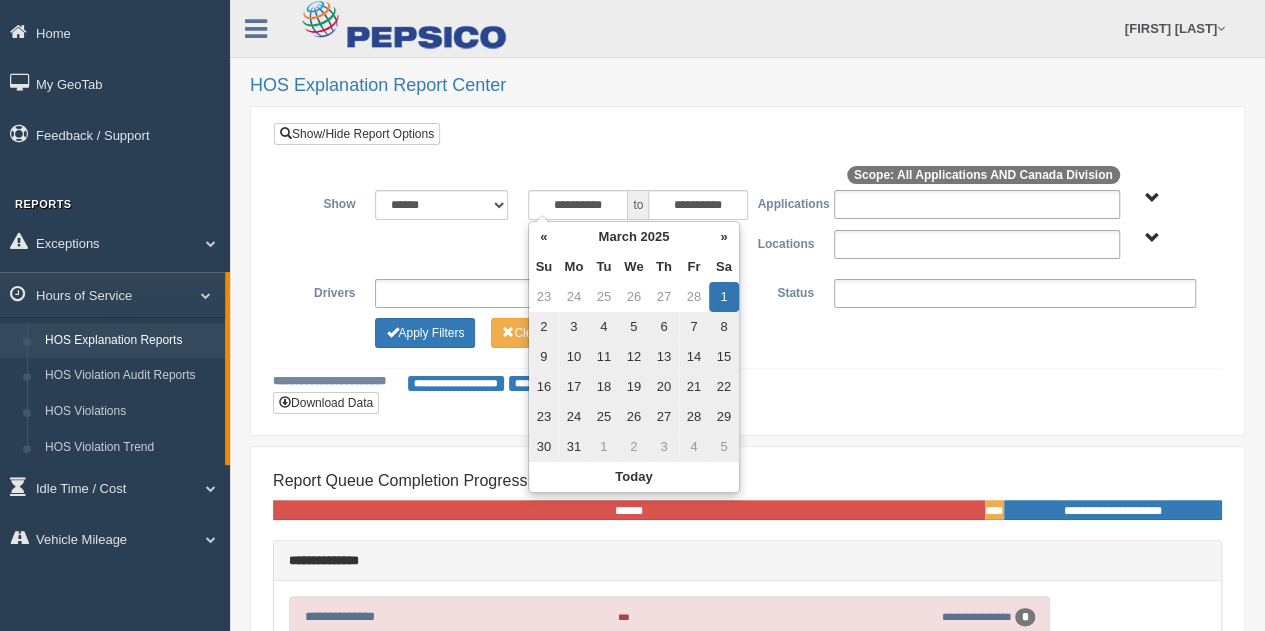 click on "**********" at bounding box center (747, 382) 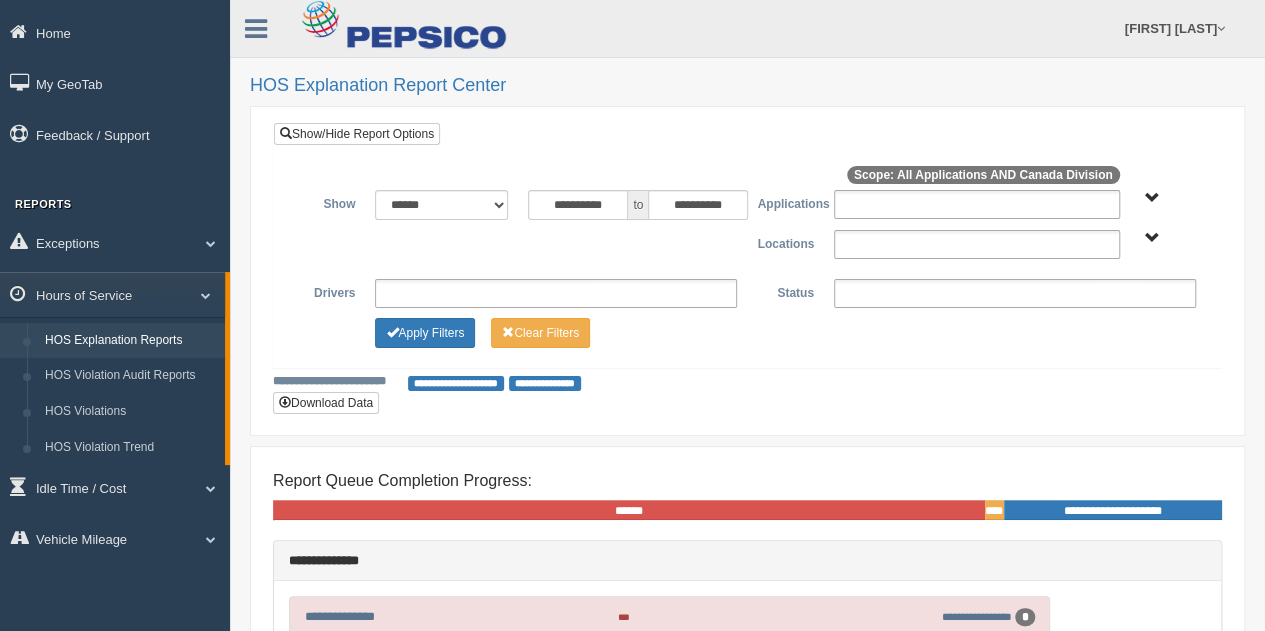 click at bounding box center [556, 293] 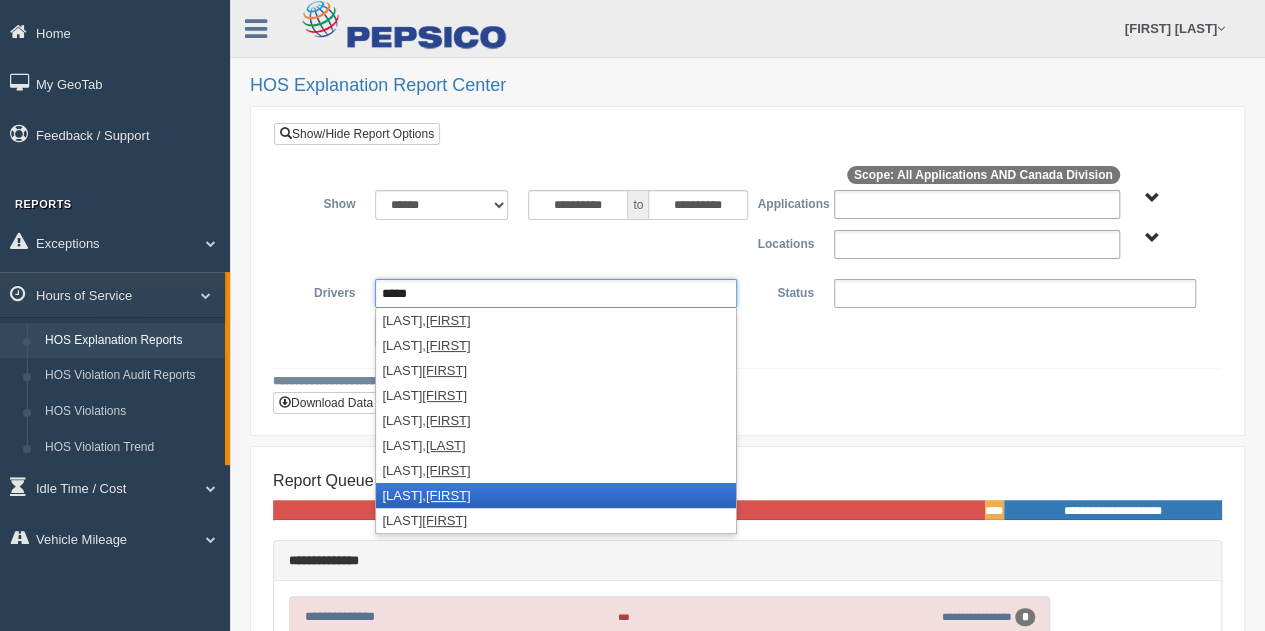 type on "*****" 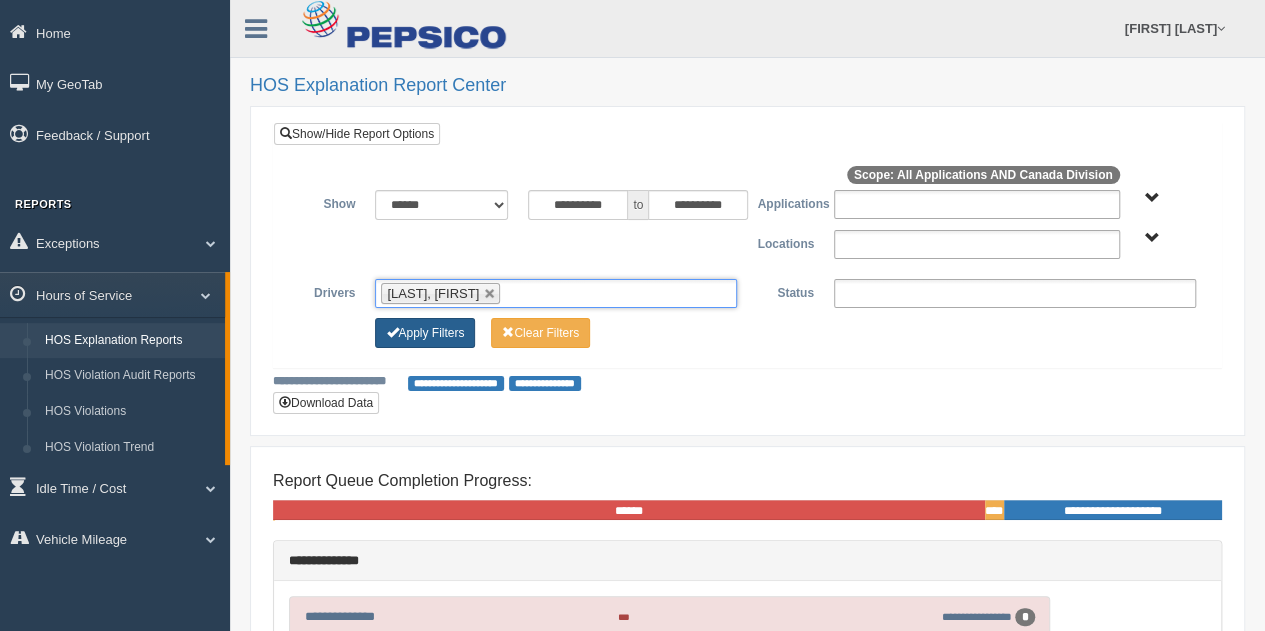 click on "Apply Filters" at bounding box center (425, 333) 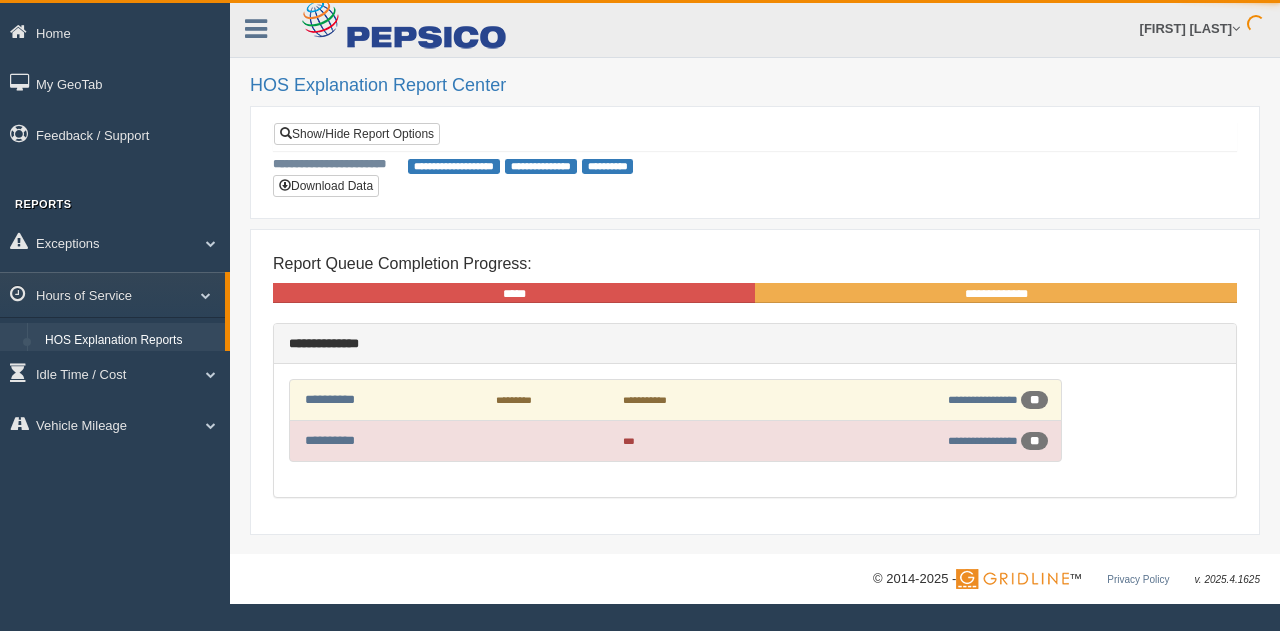 scroll, scrollTop: 0, scrollLeft: 0, axis: both 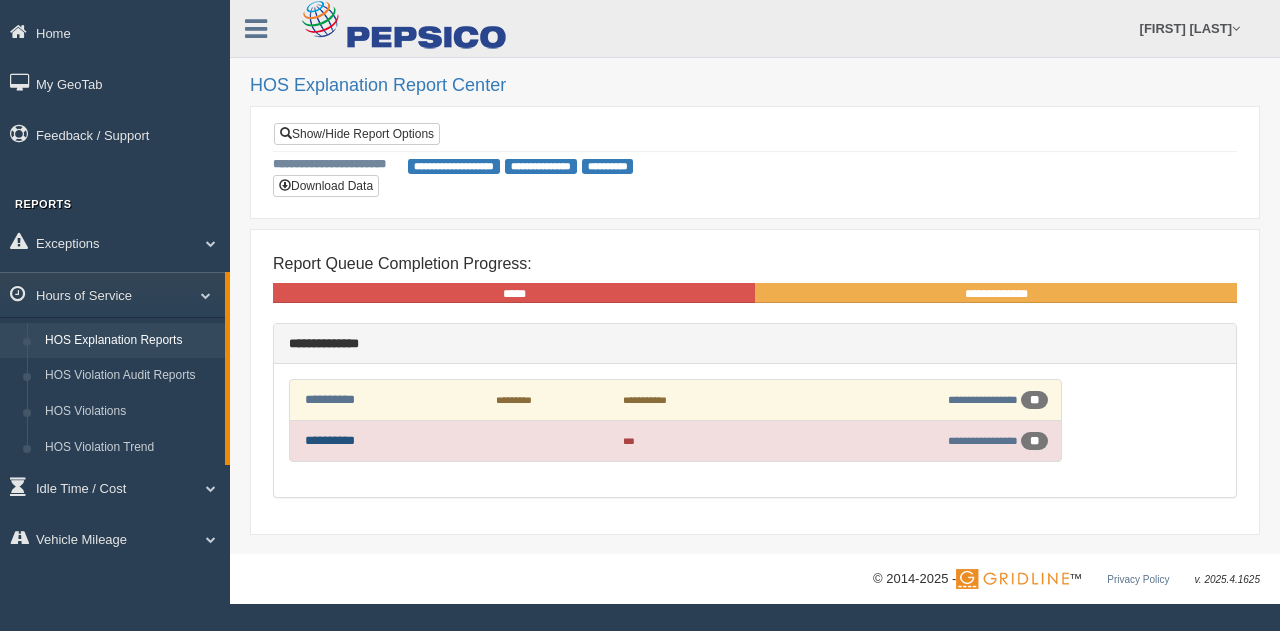 click on "**********" at bounding box center (330, 440) 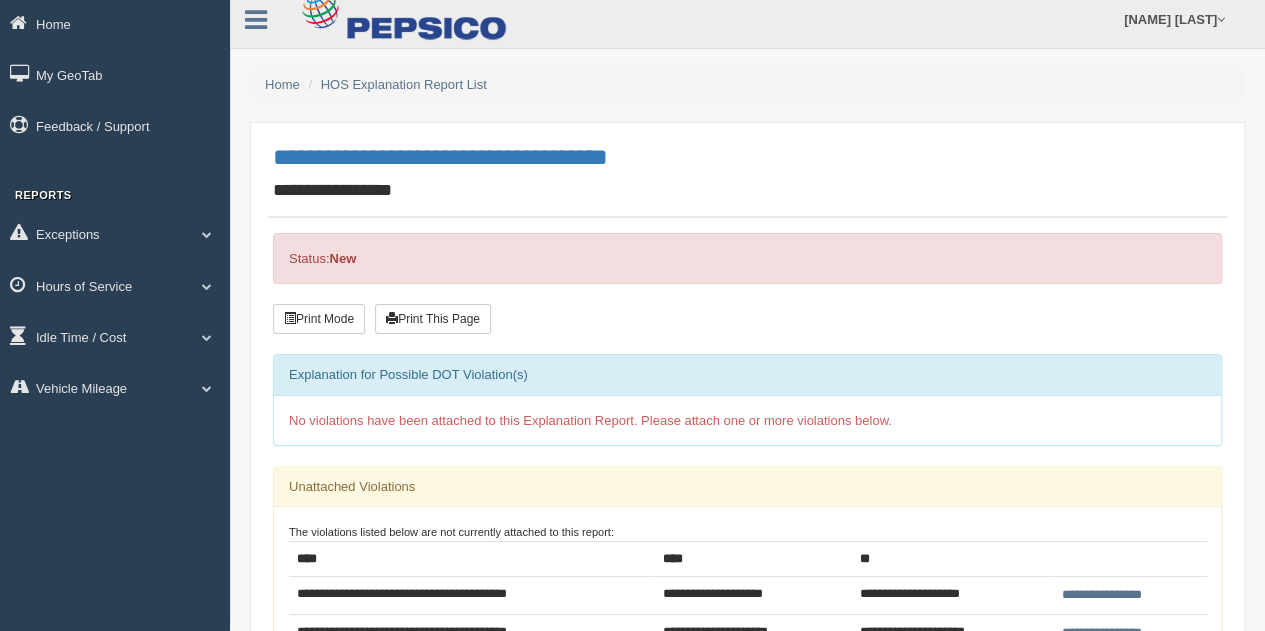 scroll, scrollTop: 0, scrollLeft: 0, axis: both 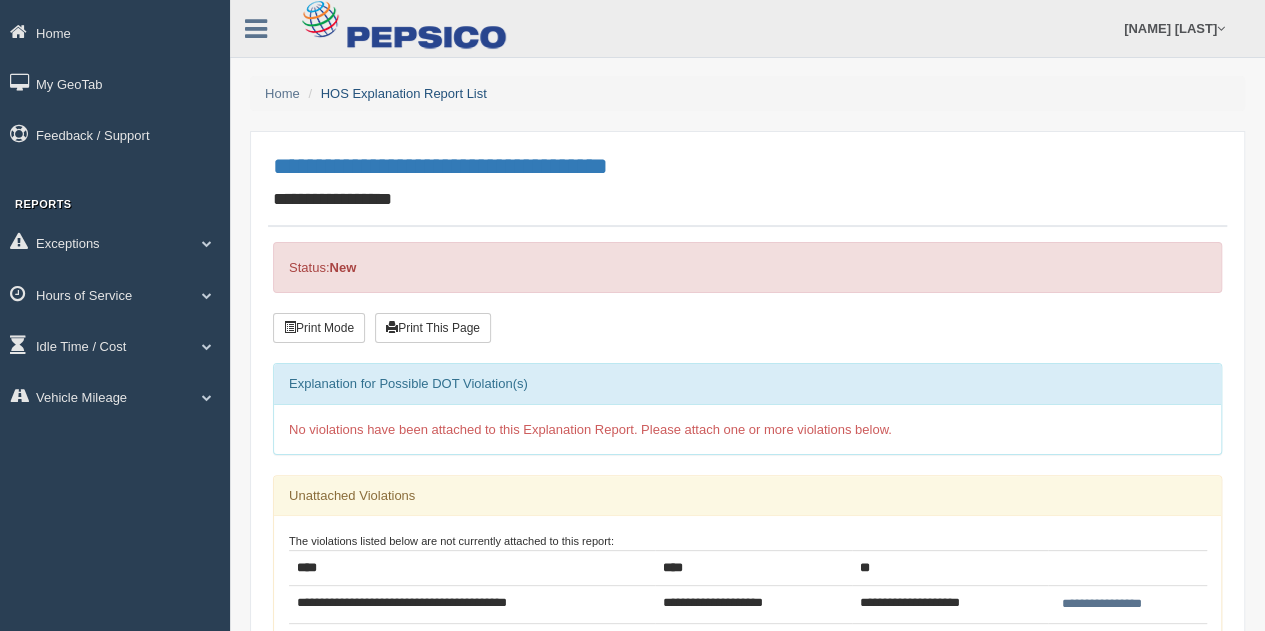 click on "HOS Explanation Report List" at bounding box center (404, 93) 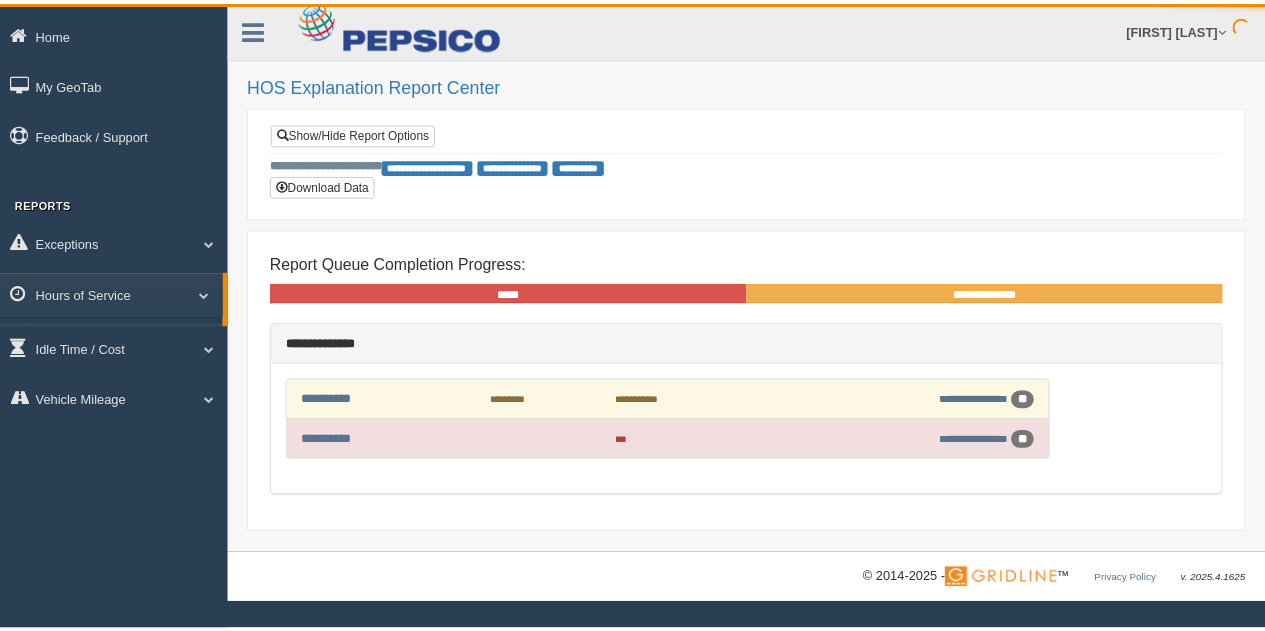 scroll, scrollTop: 0, scrollLeft: 0, axis: both 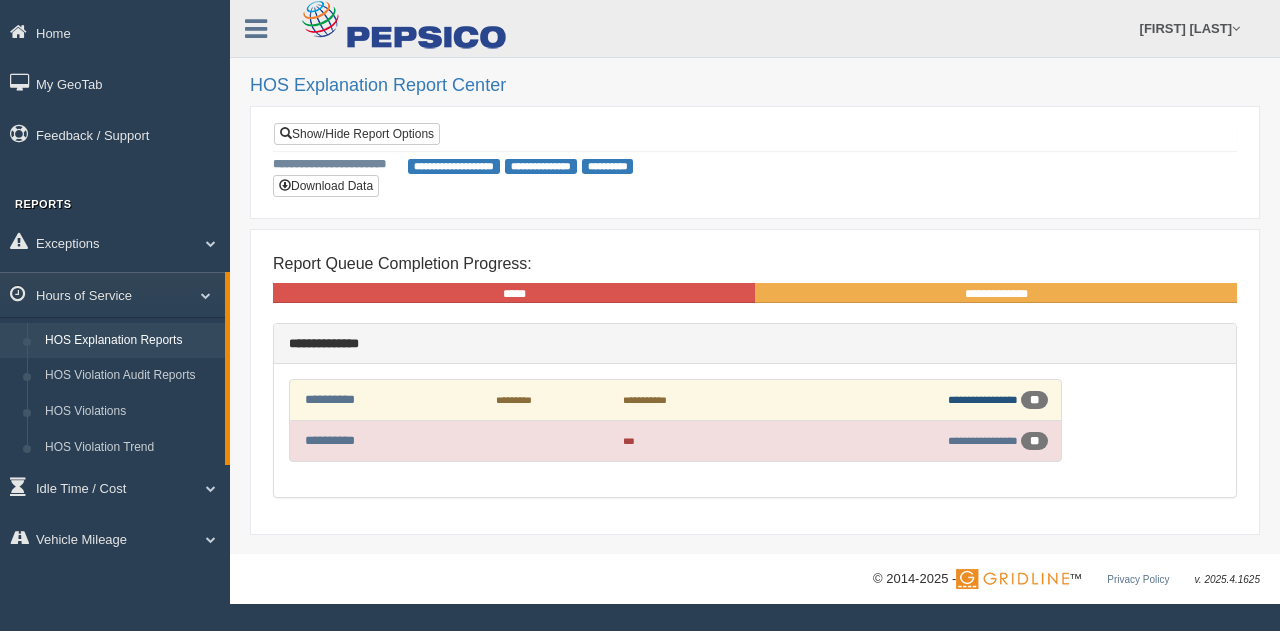 click on "**********" at bounding box center (983, 399) 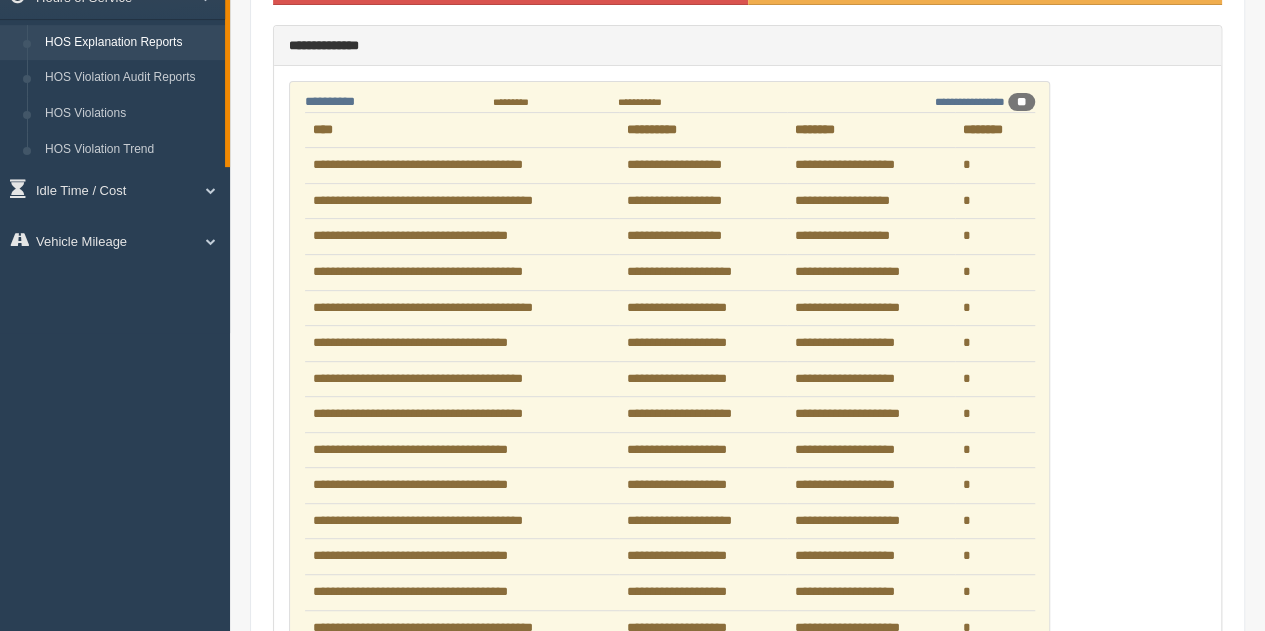 scroll, scrollTop: 0, scrollLeft: 0, axis: both 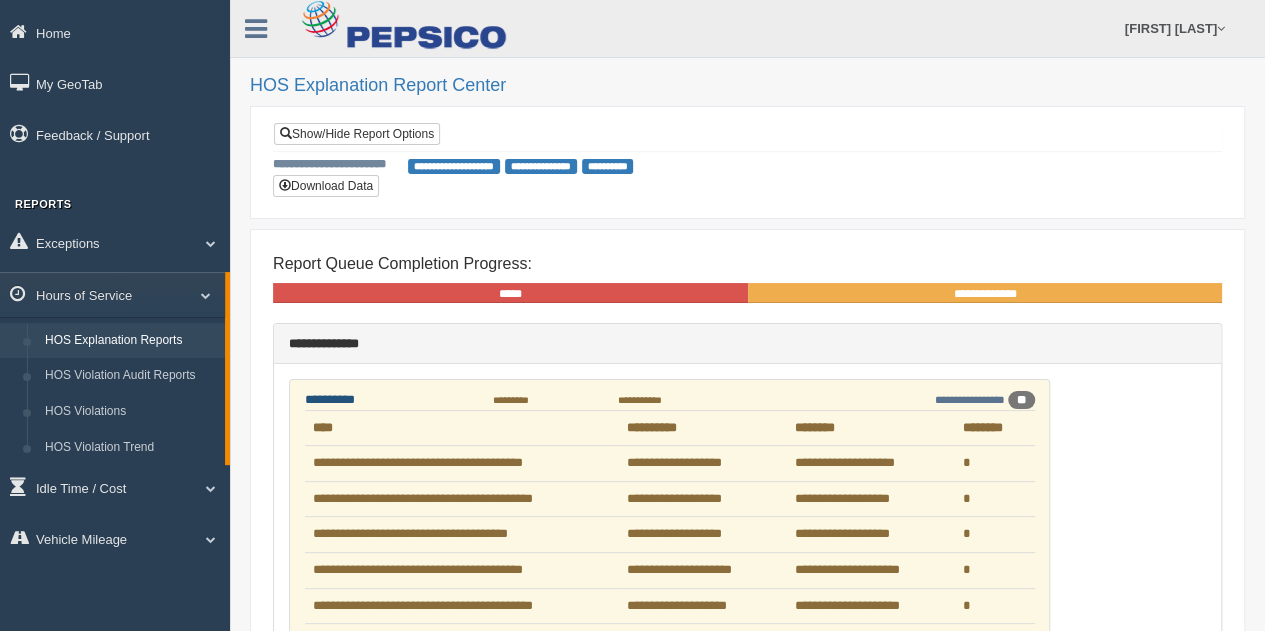 click on "**********" at bounding box center (330, 399) 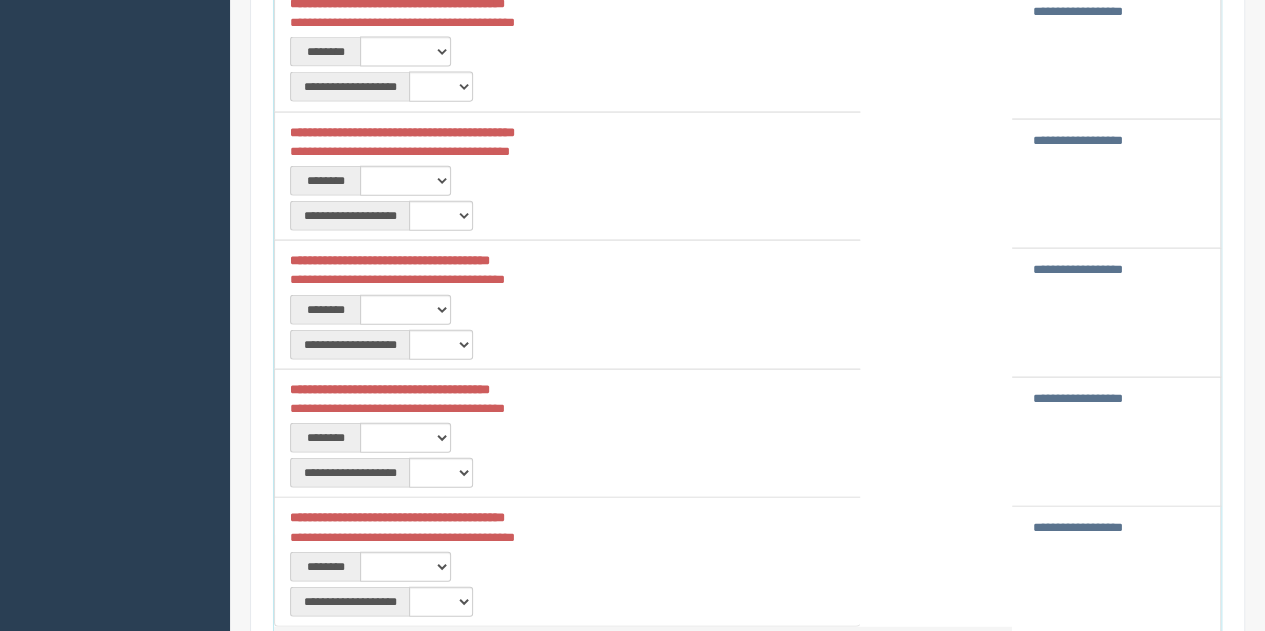 scroll, scrollTop: 2400, scrollLeft: 0, axis: vertical 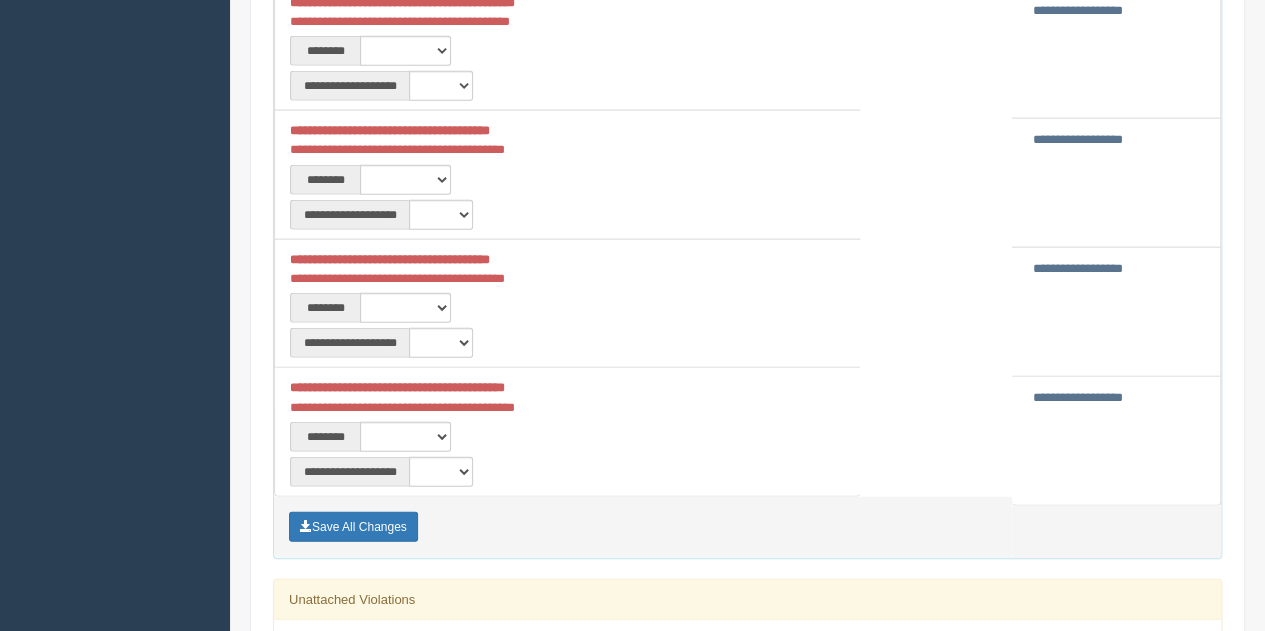click on "**********" at bounding box center [1078, 397] 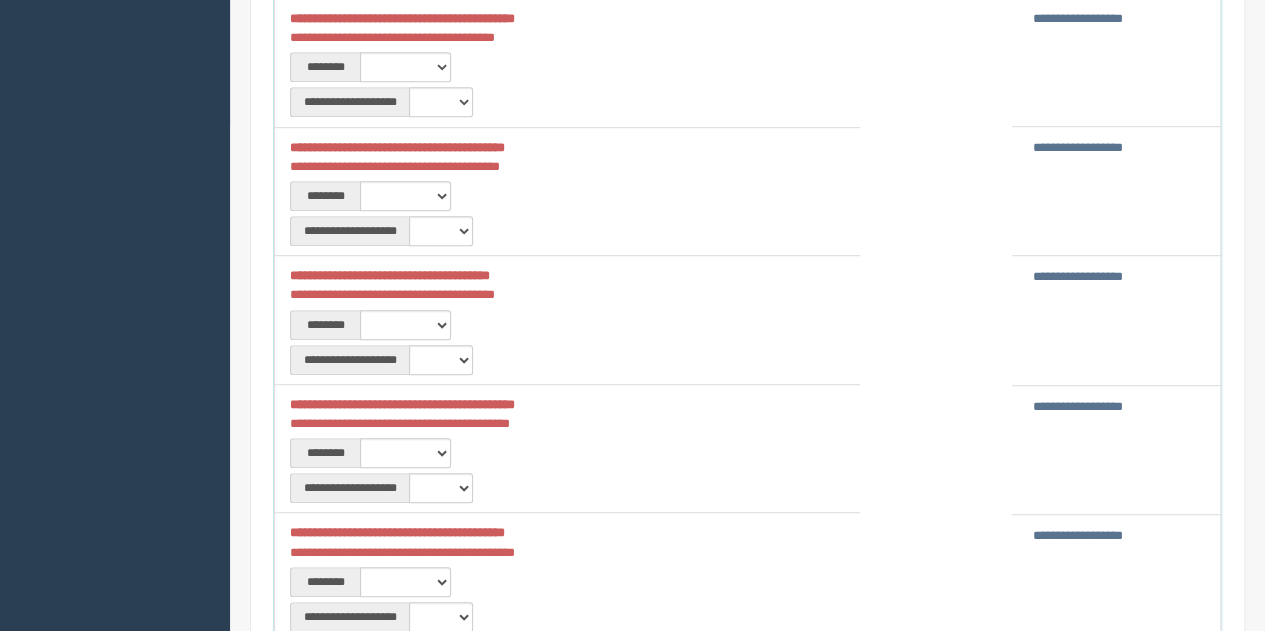 scroll, scrollTop: 900, scrollLeft: 0, axis: vertical 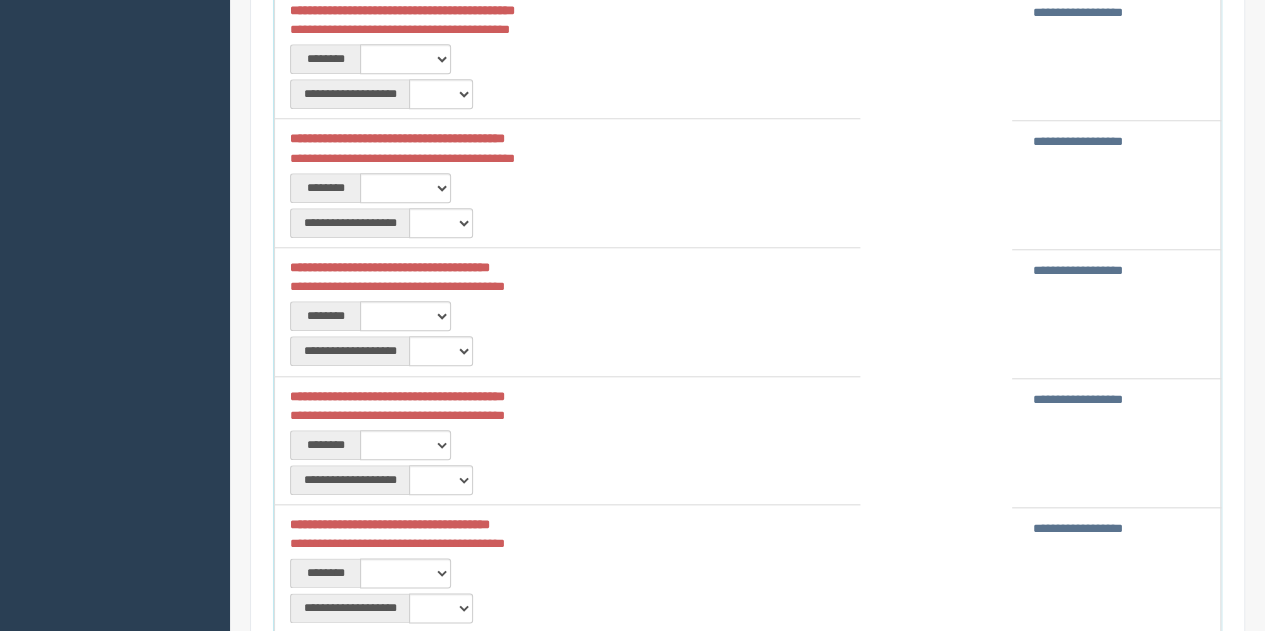 click on "**********" at bounding box center [1078, 528] 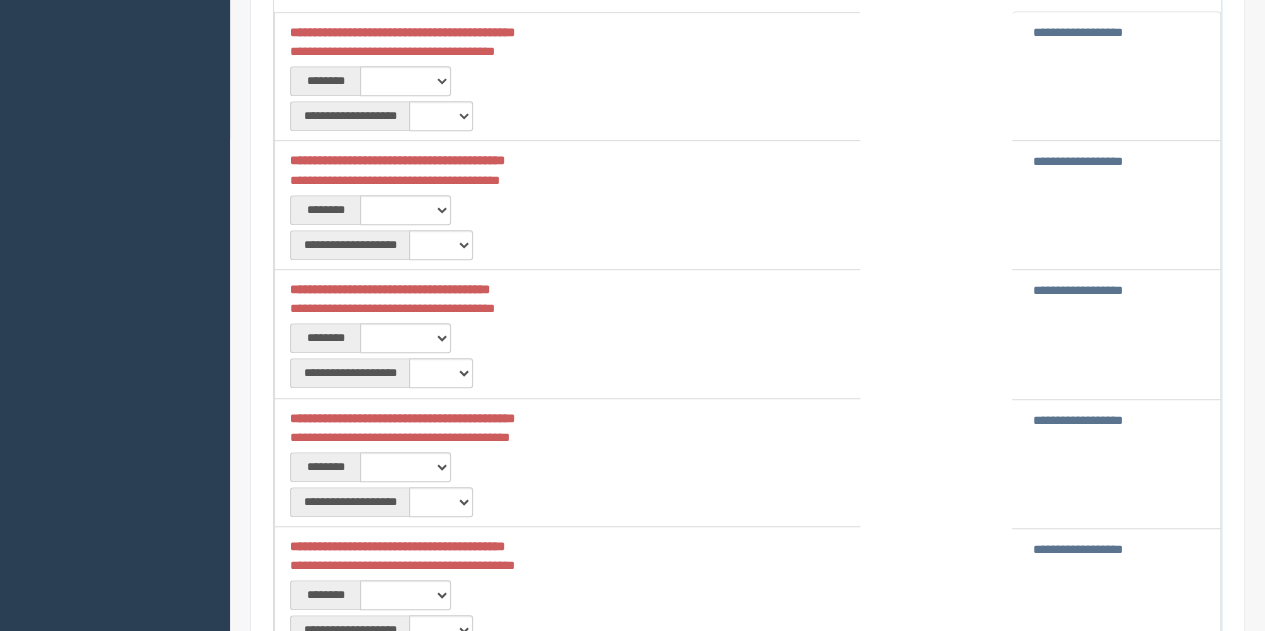 scroll, scrollTop: 500, scrollLeft: 0, axis: vertical 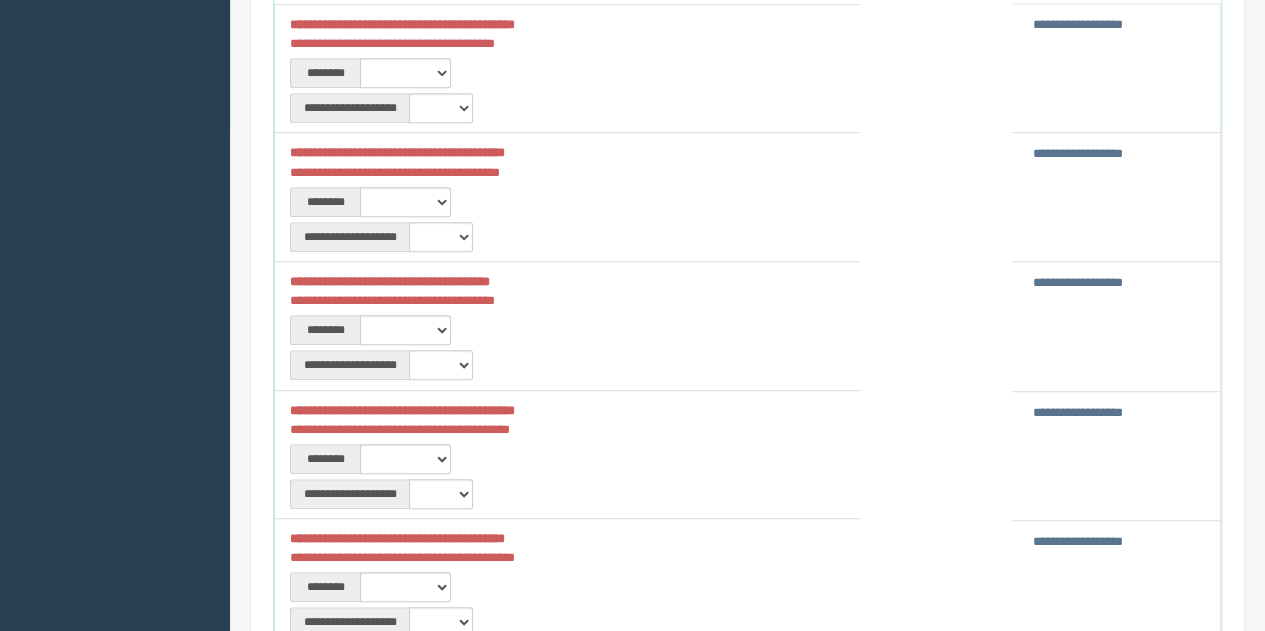 click on "**********" at bounding box center [1078, 412] 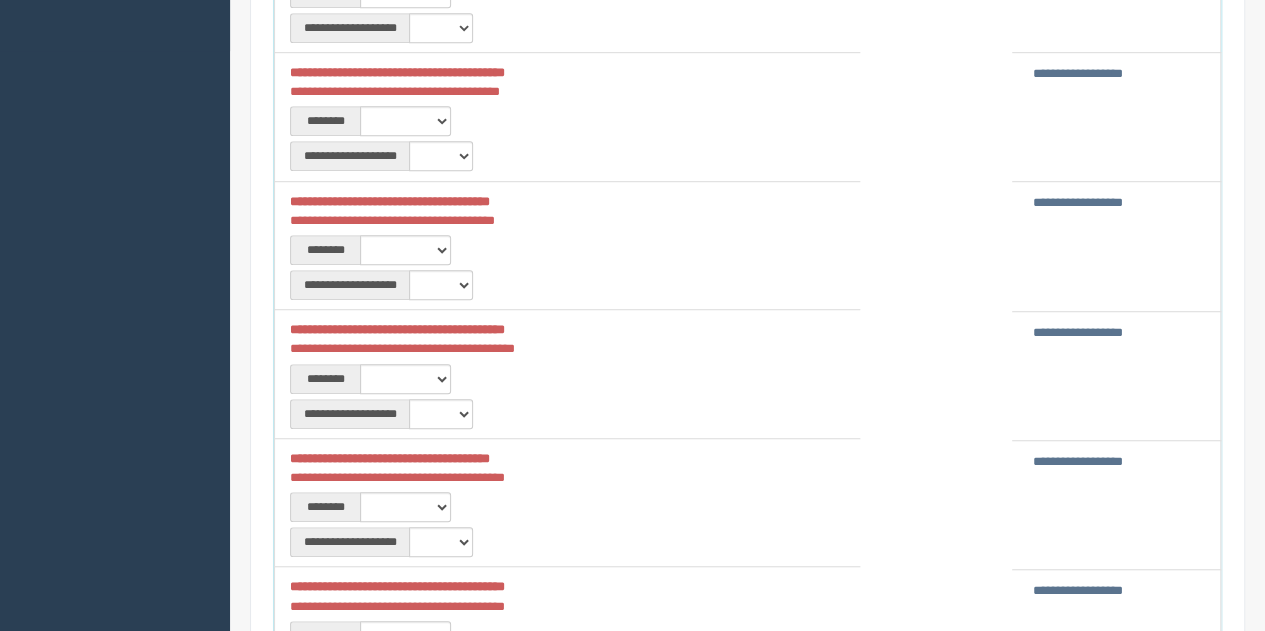scroll, scrollTop: 600, scrollLeft: 0, axis: vertical 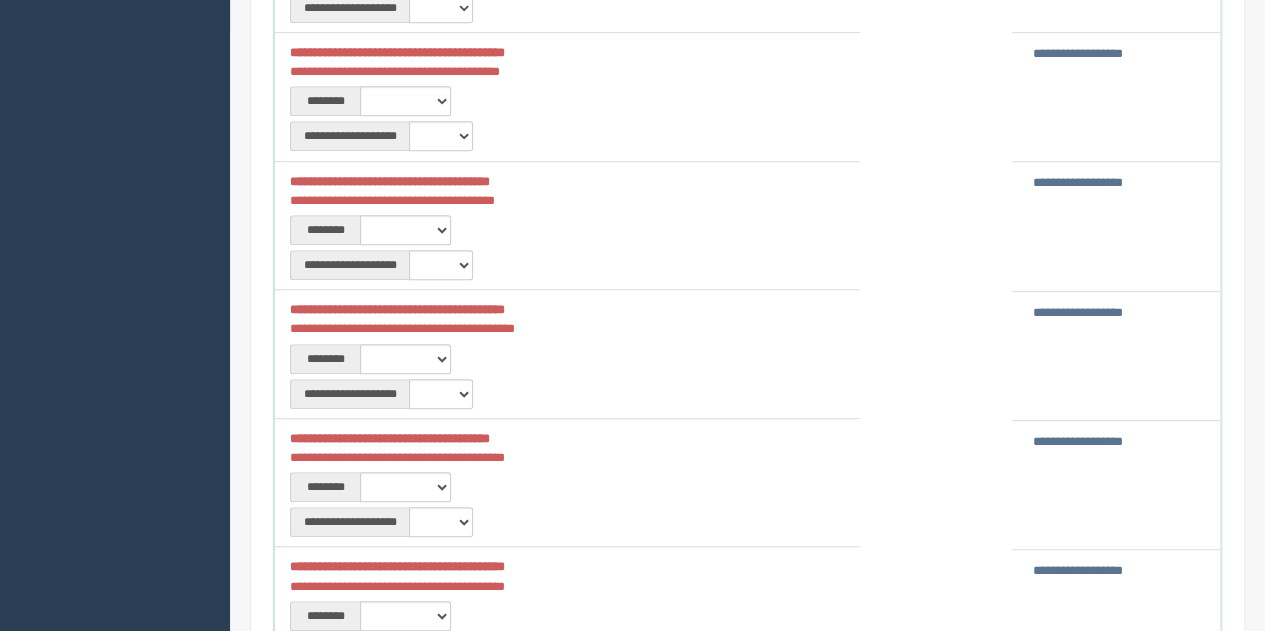 click on "**********" at bounding box center (1078, 441) 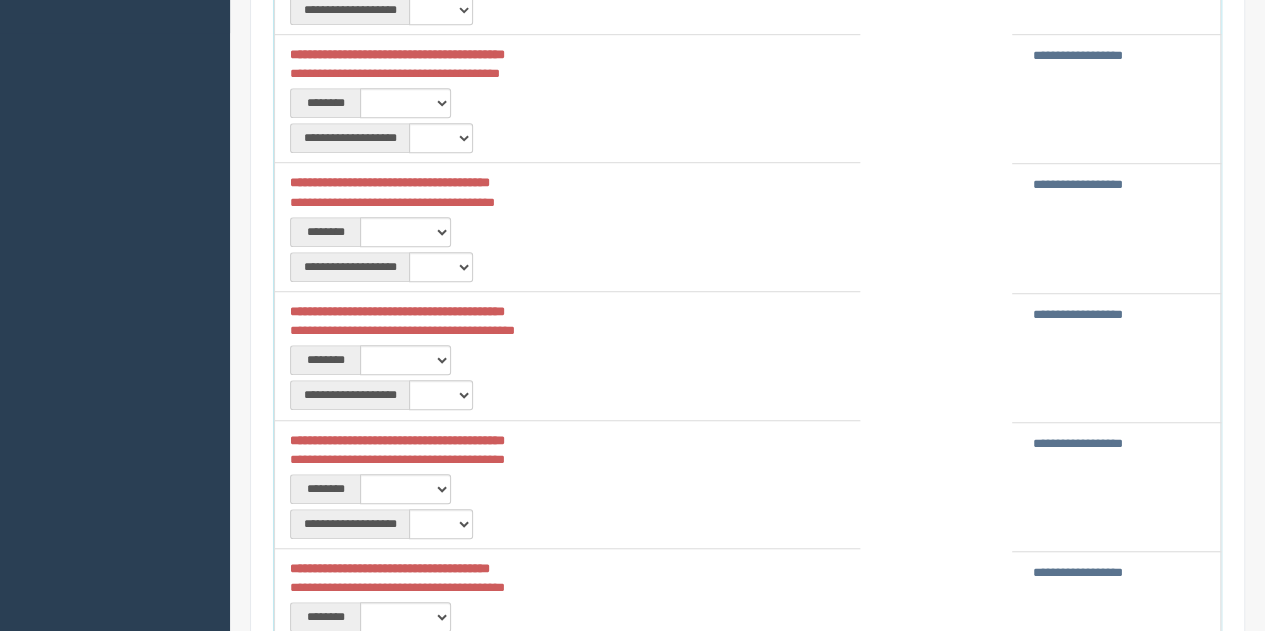 scroll, scrollTop: 600, scrollLeft: 0, axis: vertical 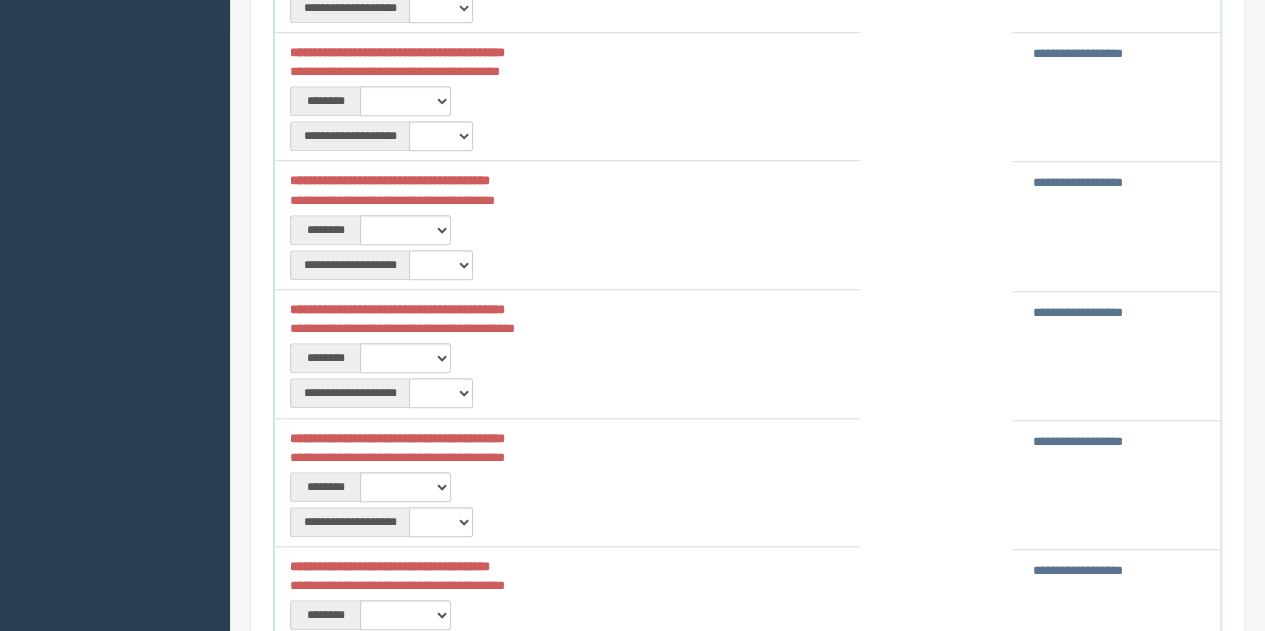 click on "**********" at bounding box center [1078, 441] 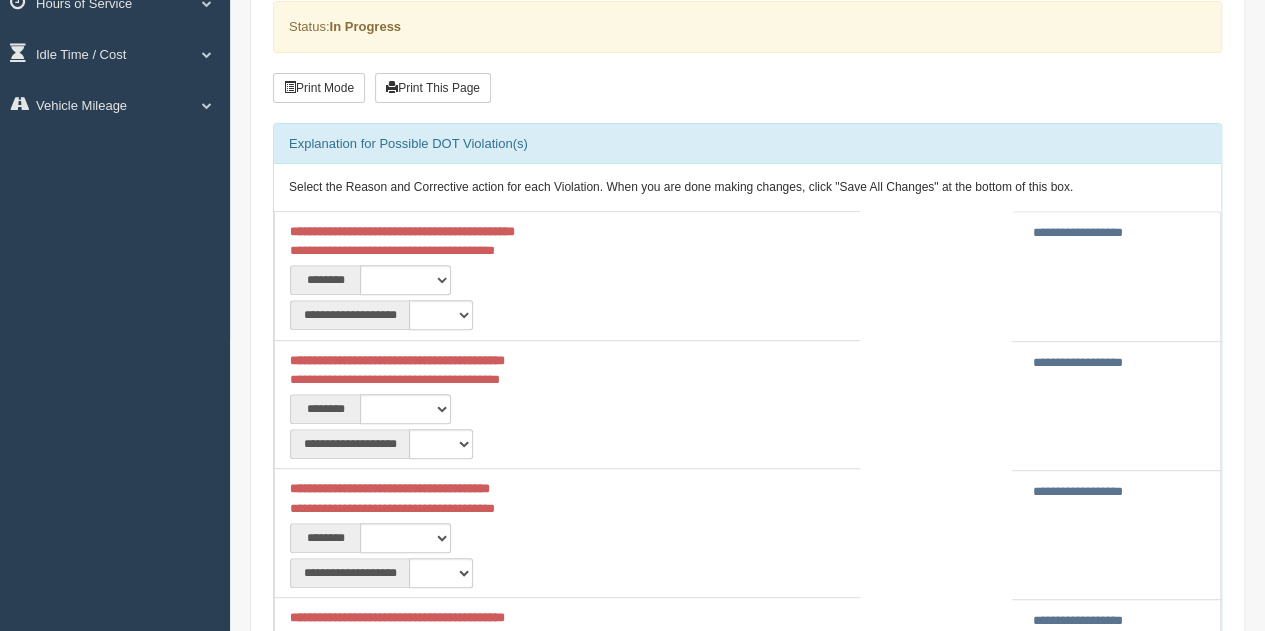 scroll, scrollTop: 500, scrollLeft: 0, axis: vertical 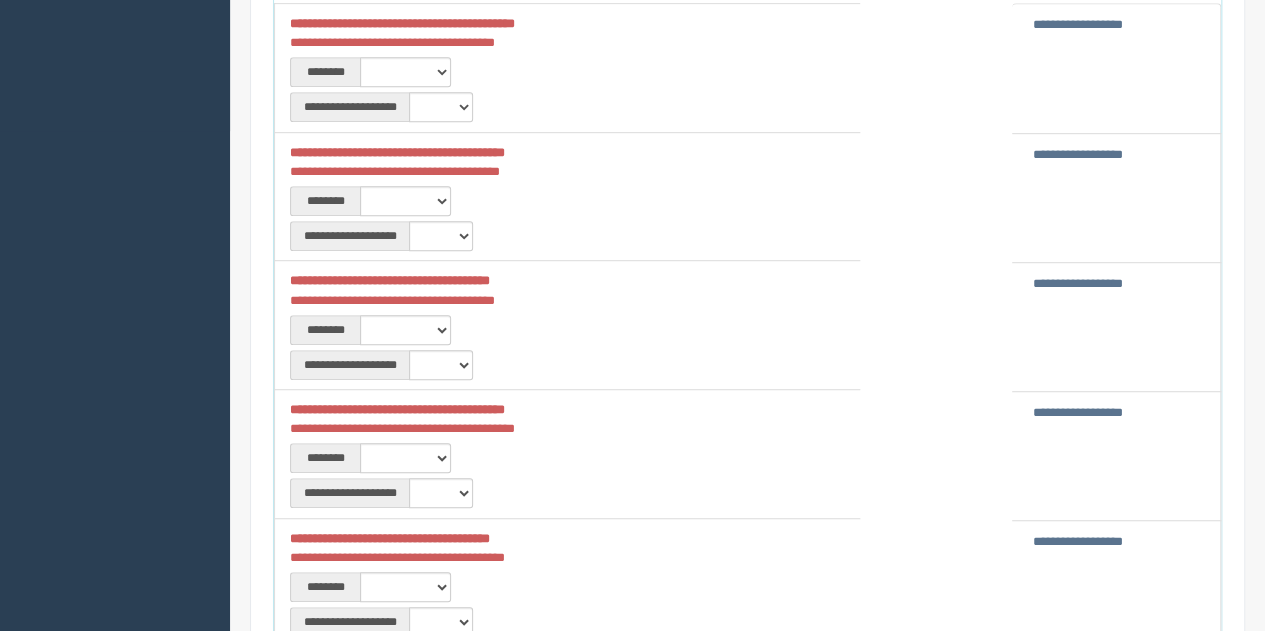 click on "**********" 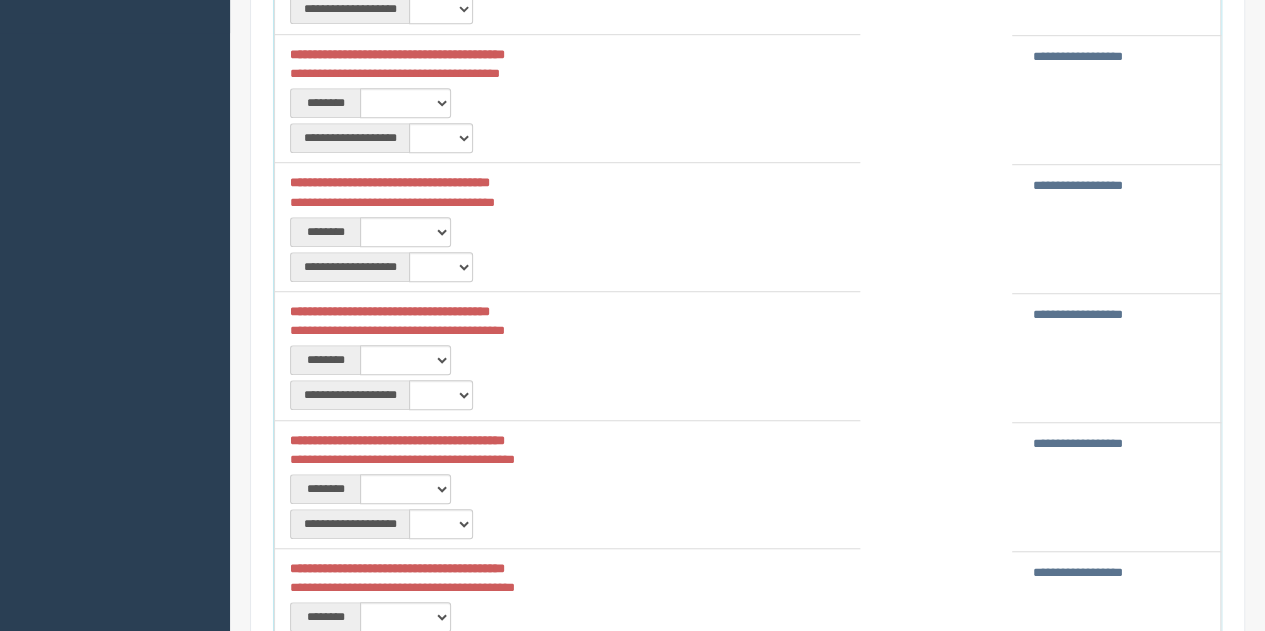 scroll, scrollTop: 800, scrollLeft: 0, axis: vertical 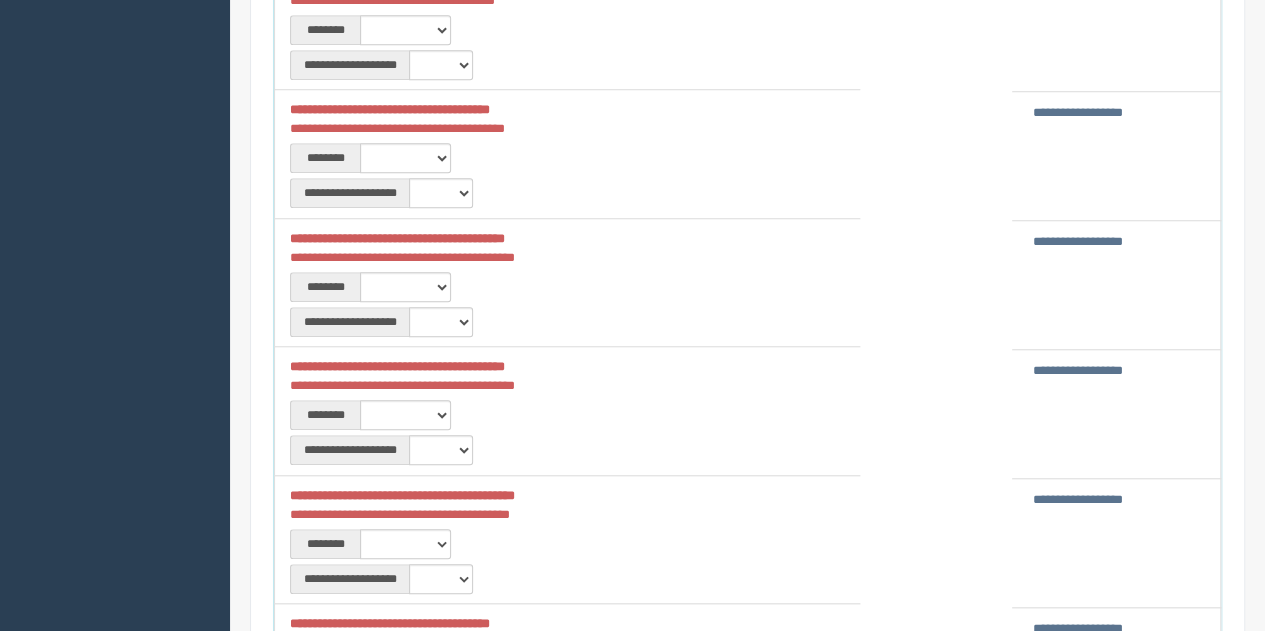 click on "**********" at bounding box center [1078, 370] 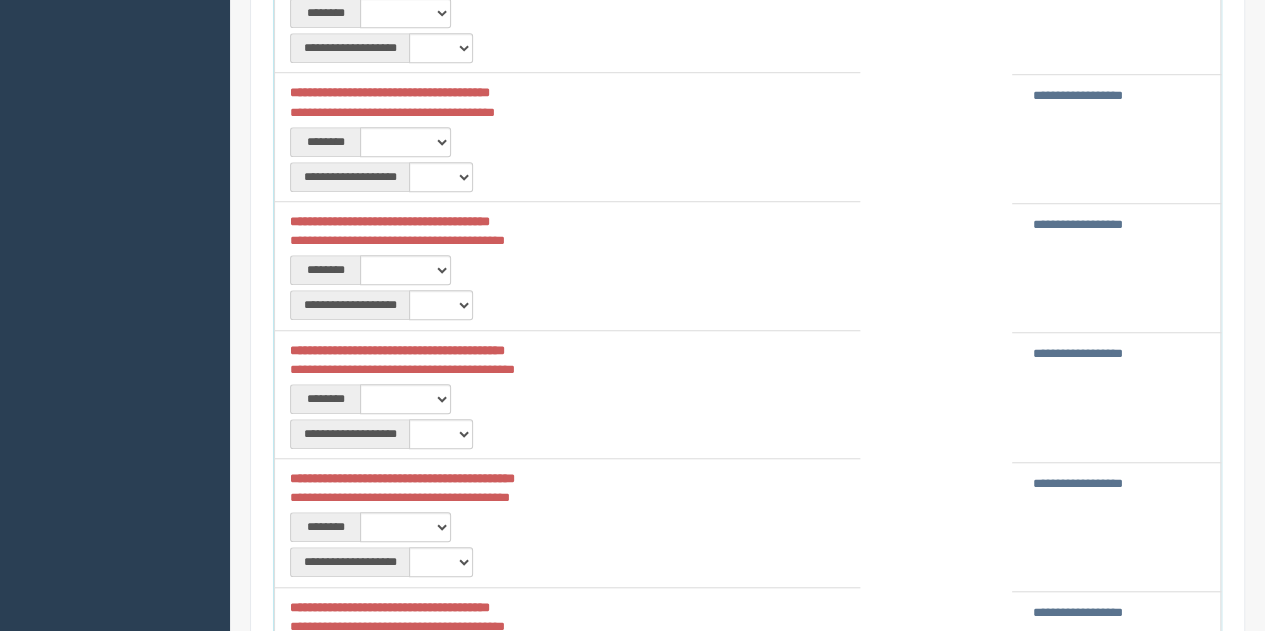 scroll, scrollTop: 700, scrollLeft: 0, axis: vertical 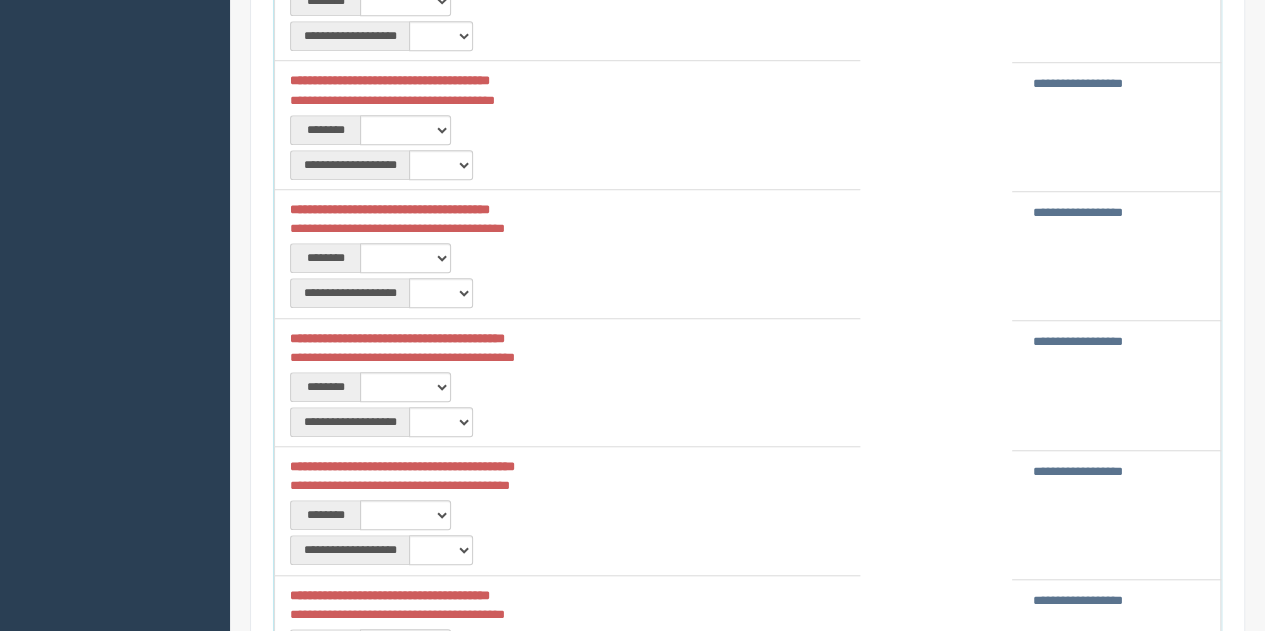 click on "**********" at bounding box center (1078, 341) 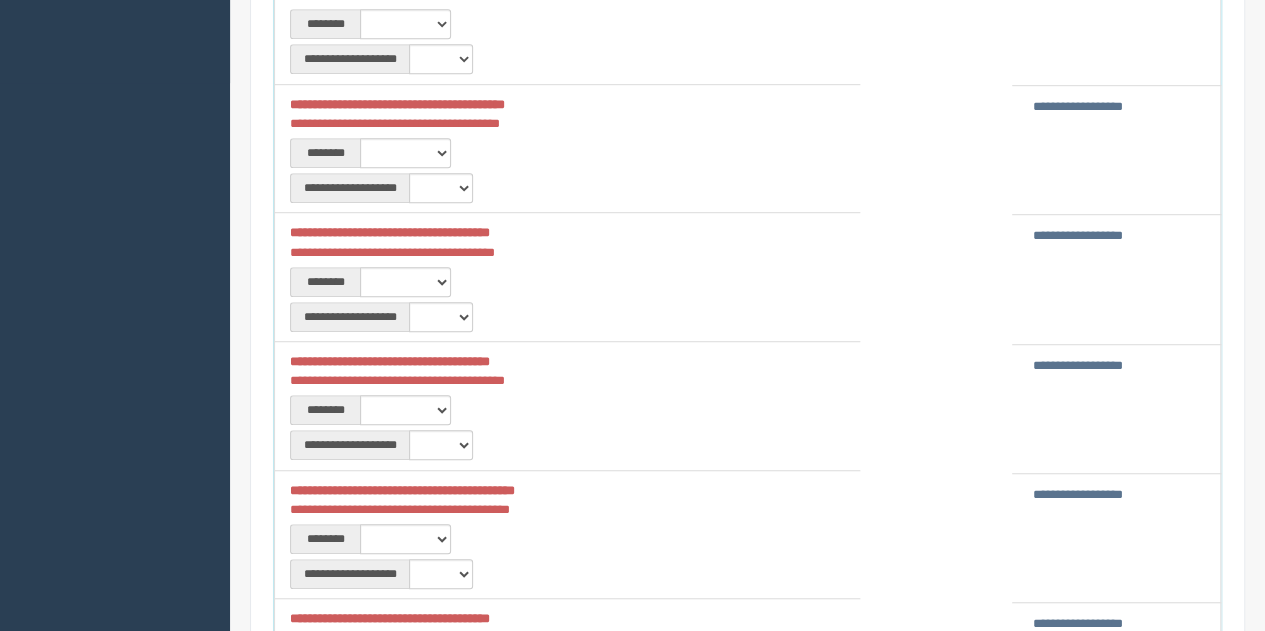 scroll, scrollTop: 700, scrollLeft: 0, axis: vertical 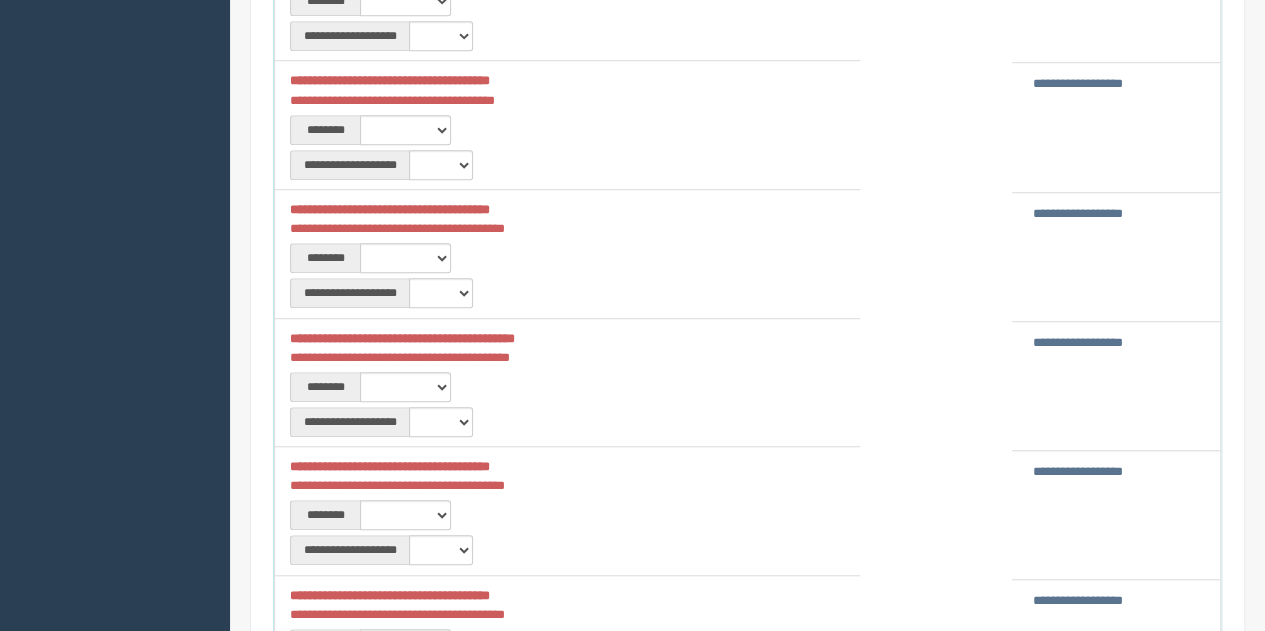 click on "**********" at bounding box center [1078, 471] 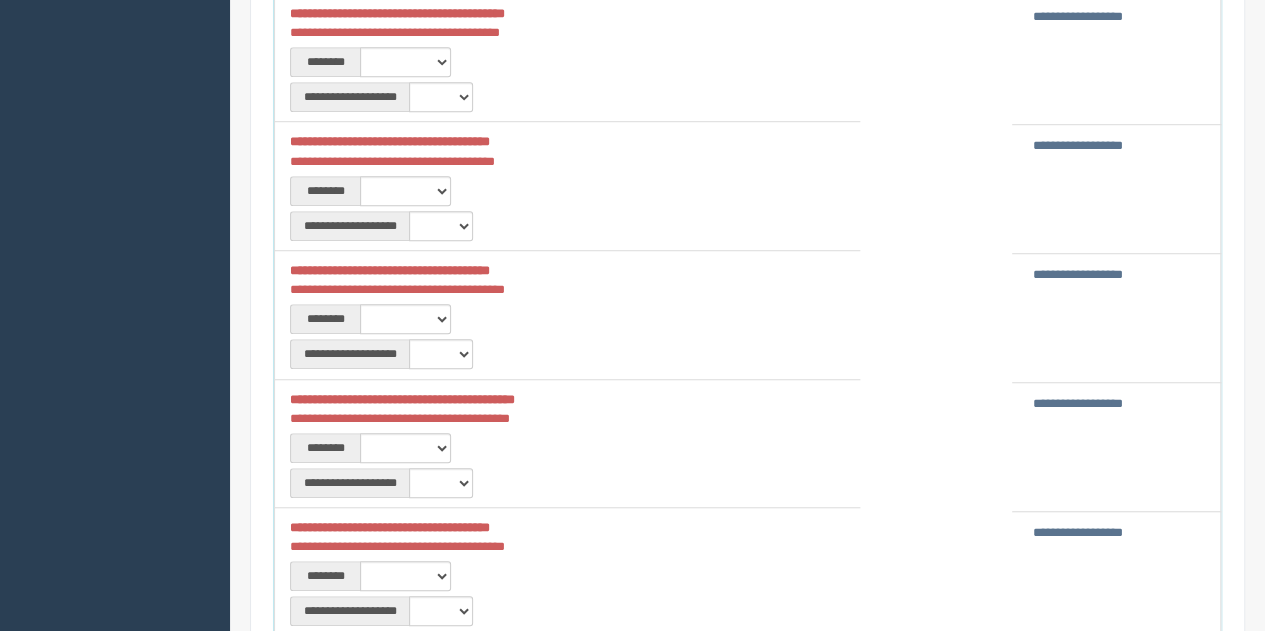 scroll, scrollTop: 700, scrollLeft: 0, axis: vertical 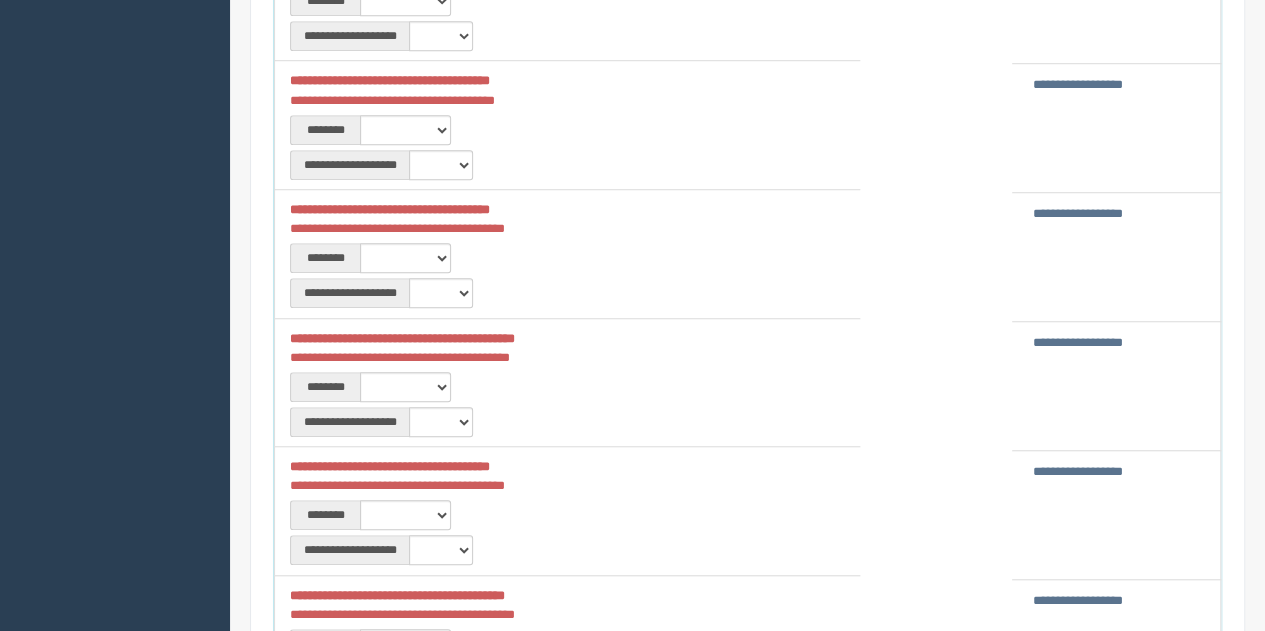 click on "**********" at bounding box center (1078, 471) 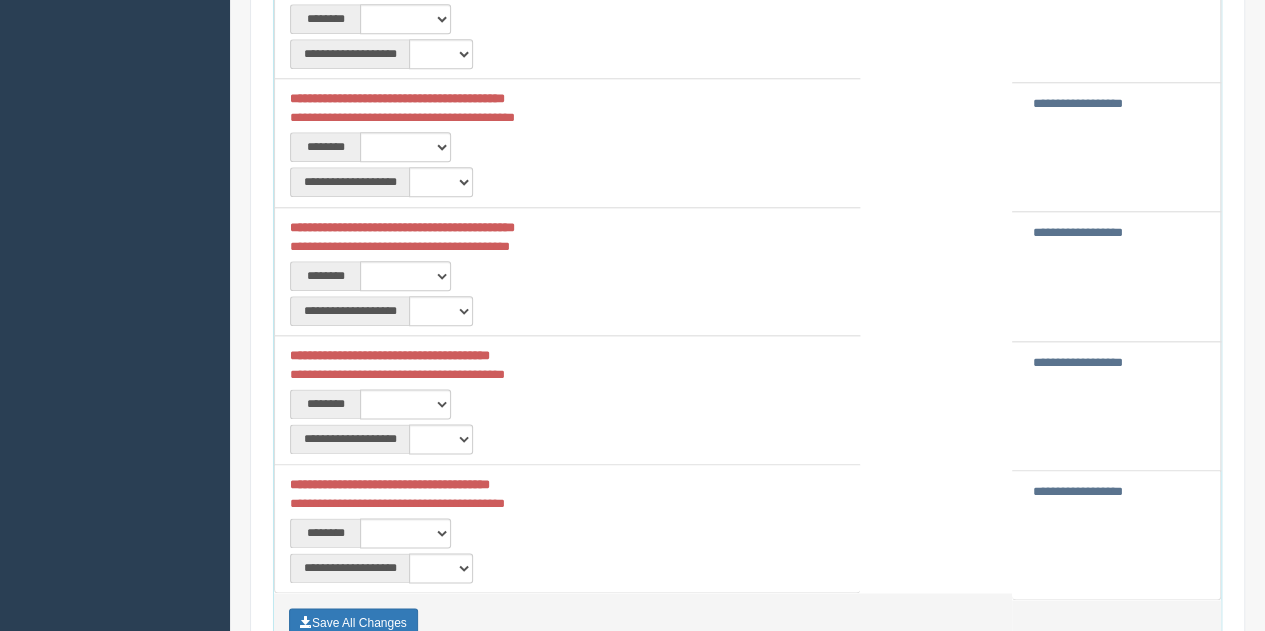 scroll, scrollTop: 1100, scrollLeft: 0, axis: vertical 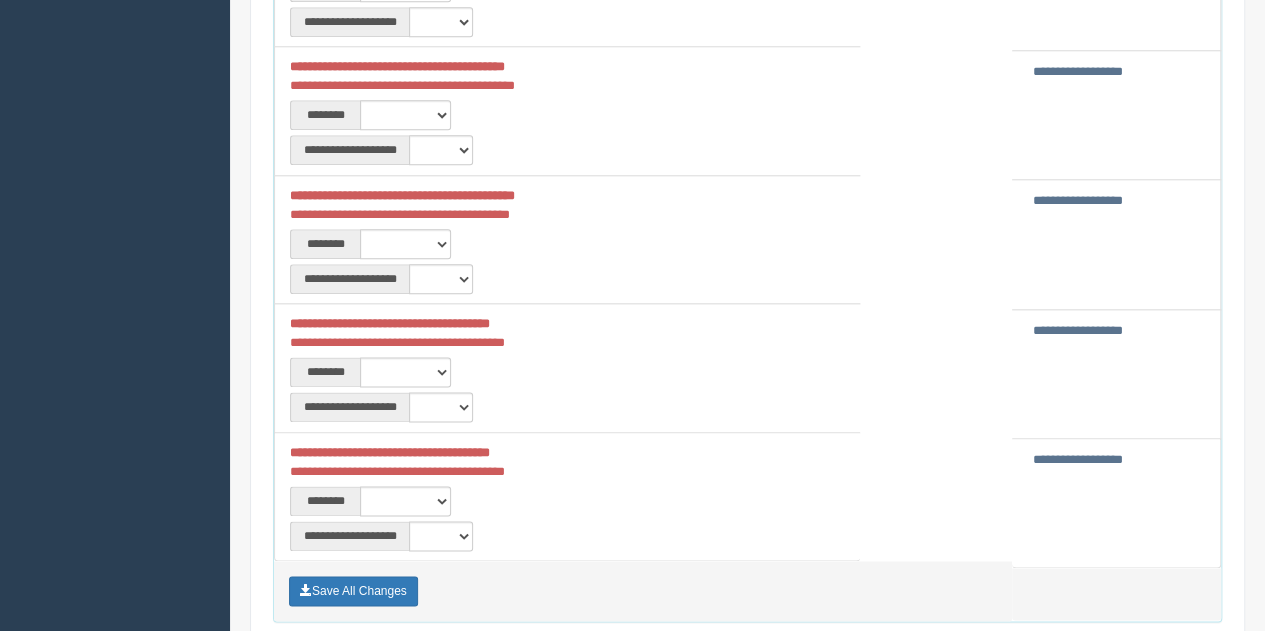 click on "**********" at bounding box center (1078, 459) 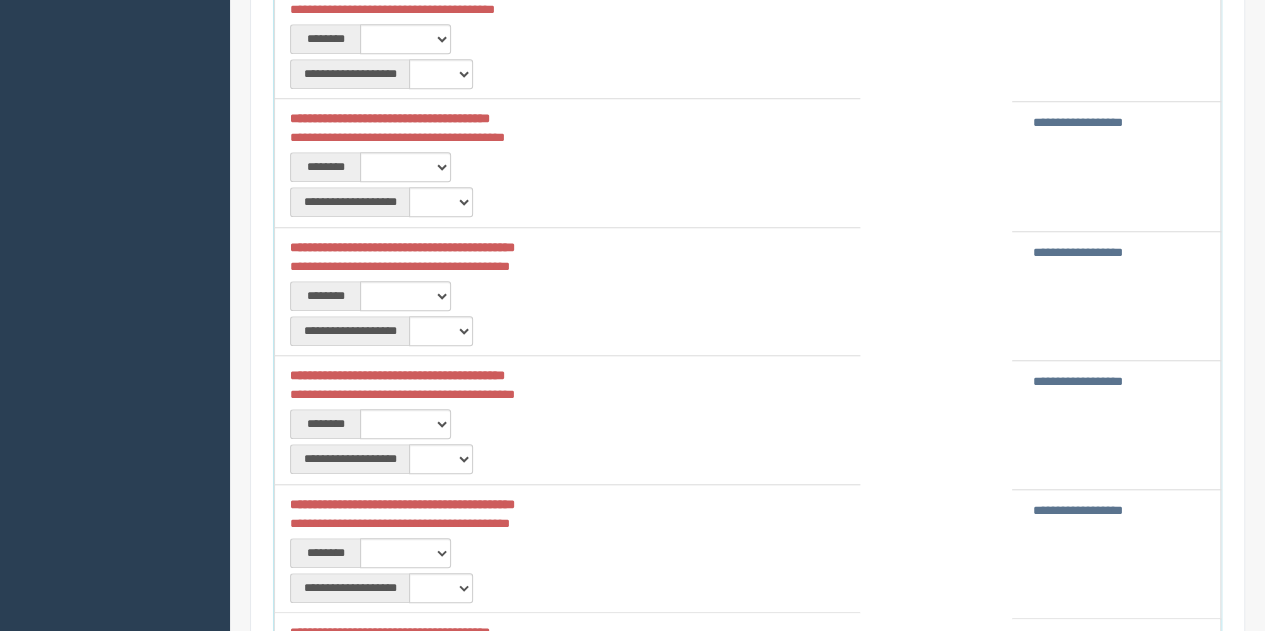 scroll, scrollTop: 900, scrollLeft: 0, axis: vertical 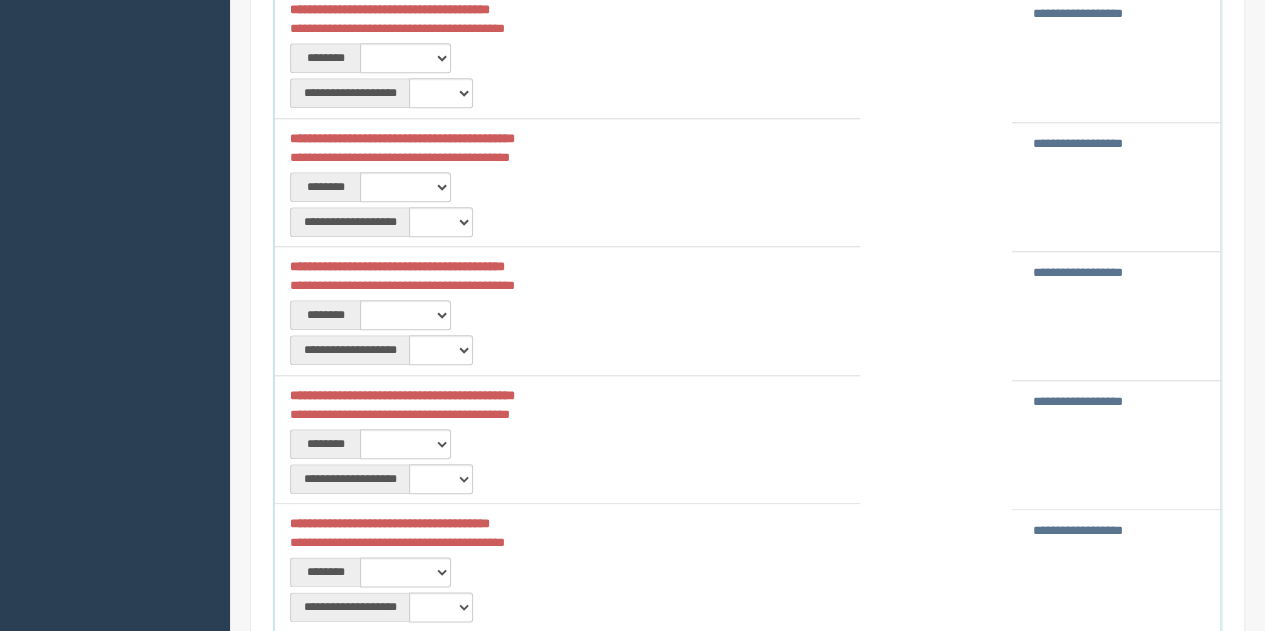click on "**********" at bounding box center (1078, 530) 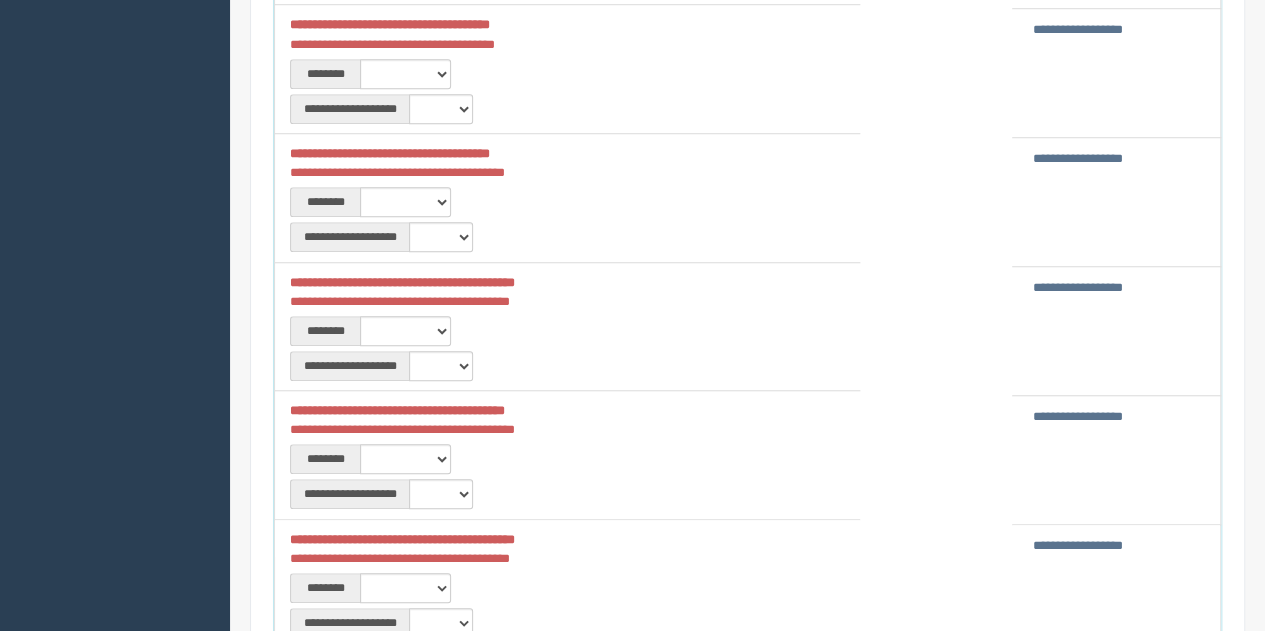scroll, scrollTop: 900, scrollLeft: 0, axis: vertical 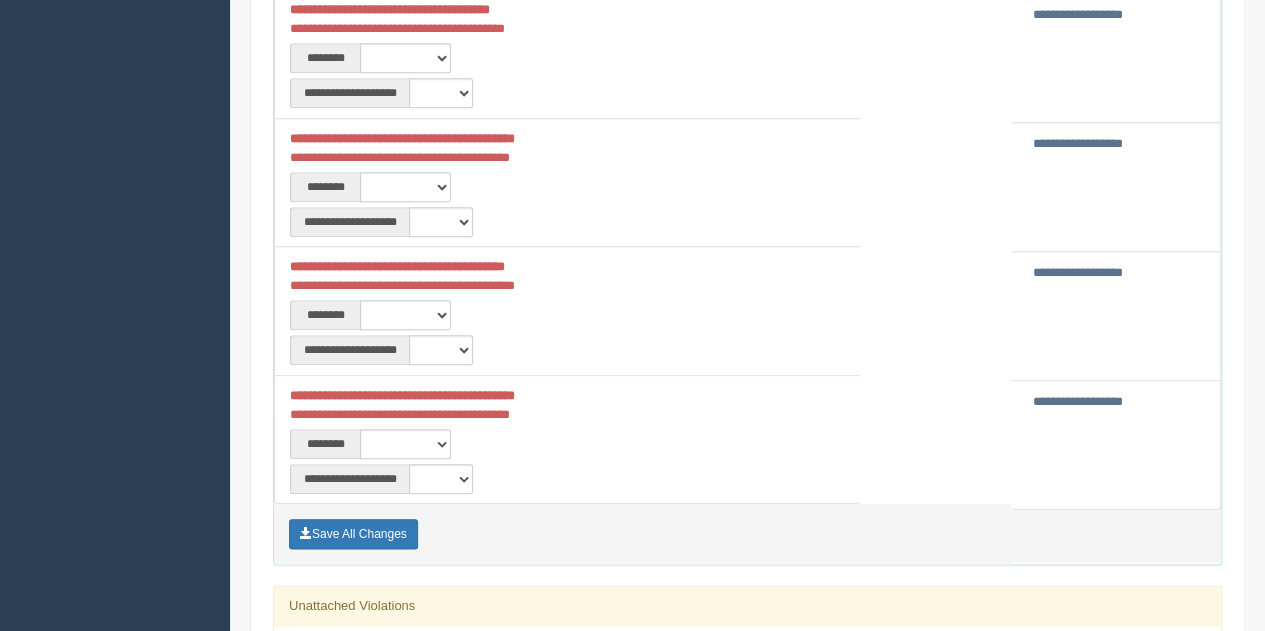 click on "**********" at bounding box center [1078, 401] 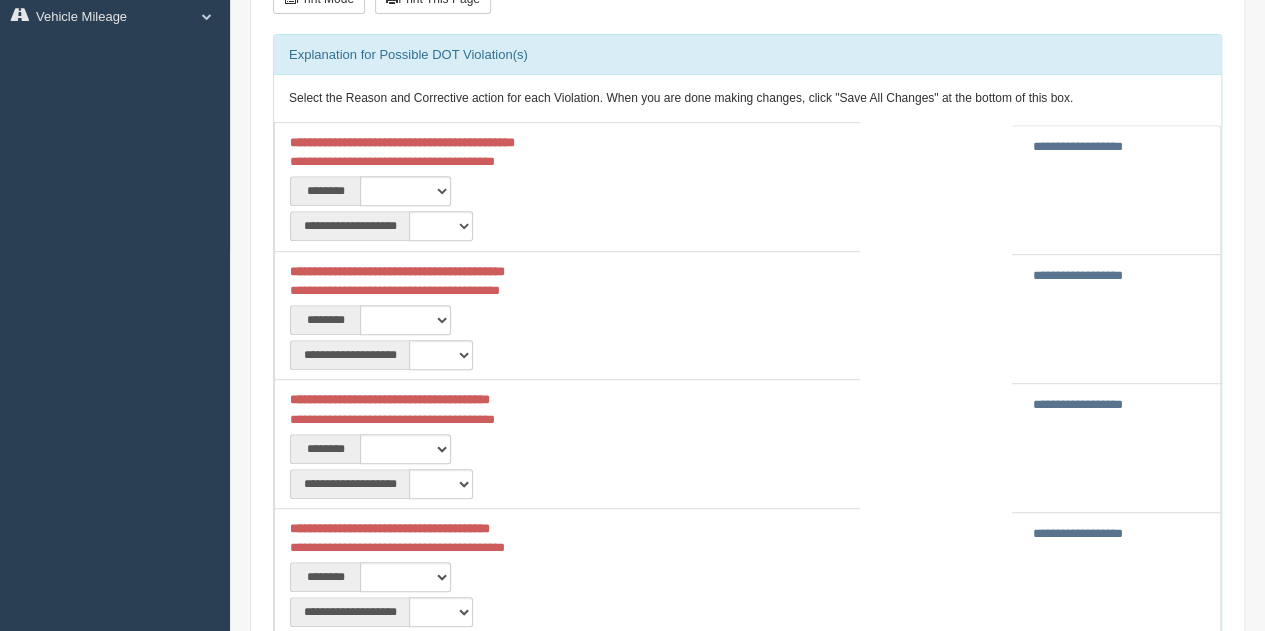 scroll, scrollTop: 900, scrollLeft: 0, axis: vertical 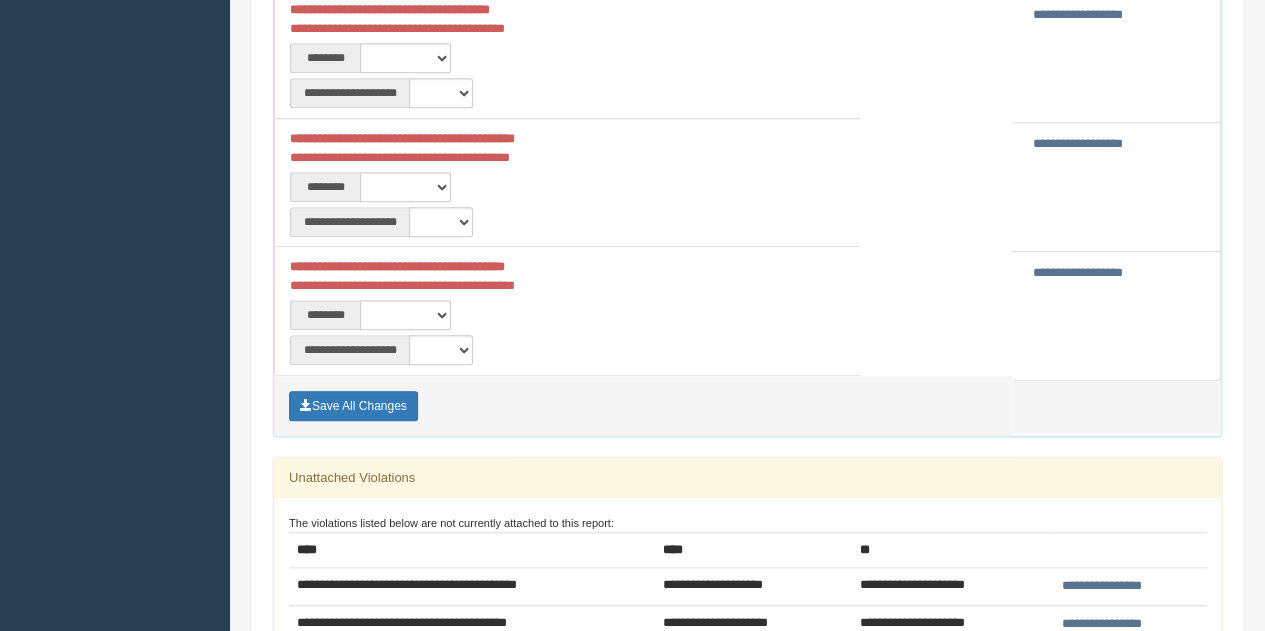 click on "**********" at bounding box center (1078, 272) 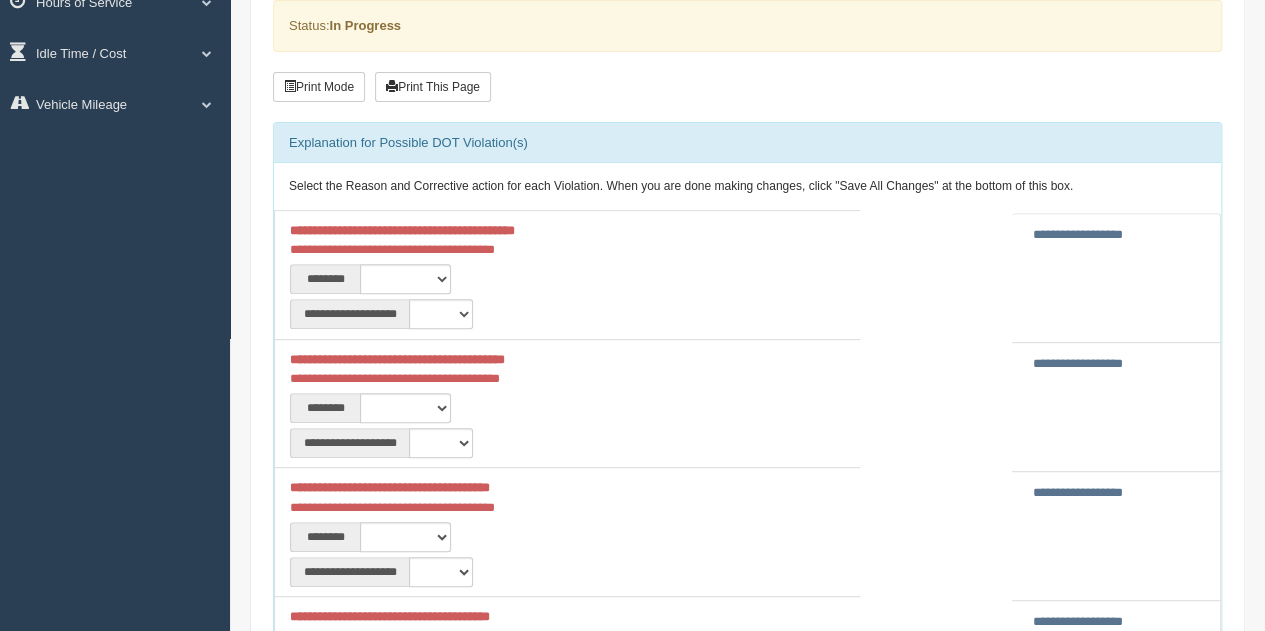 scroll, scrollTop: 400, scrollLeft: 0, axis: vertical 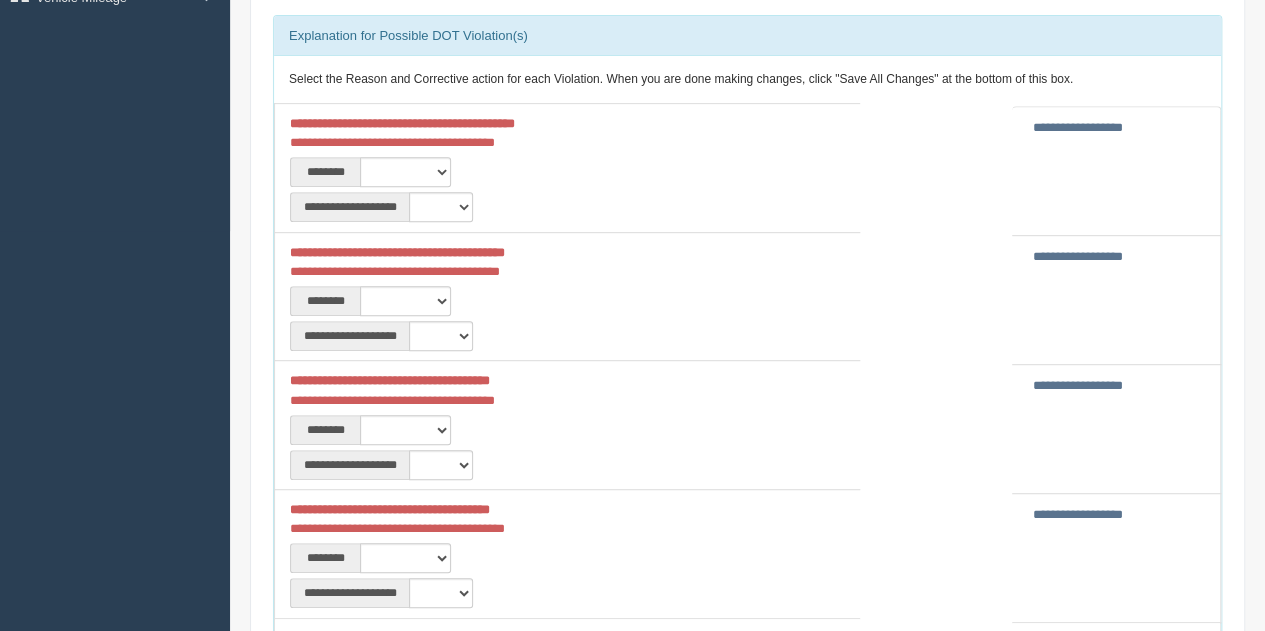 click on "**********" at bounding box center [1078, 514] 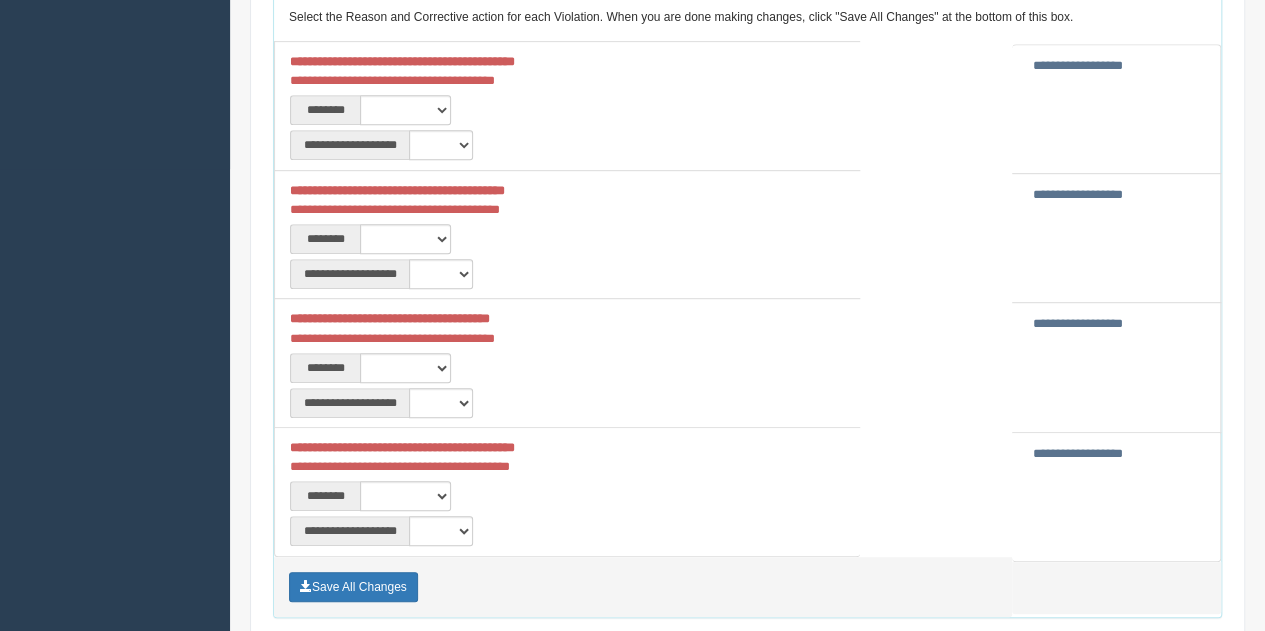 scroll, scrollTop: 700, scrollLeft: 0, axis: vertical 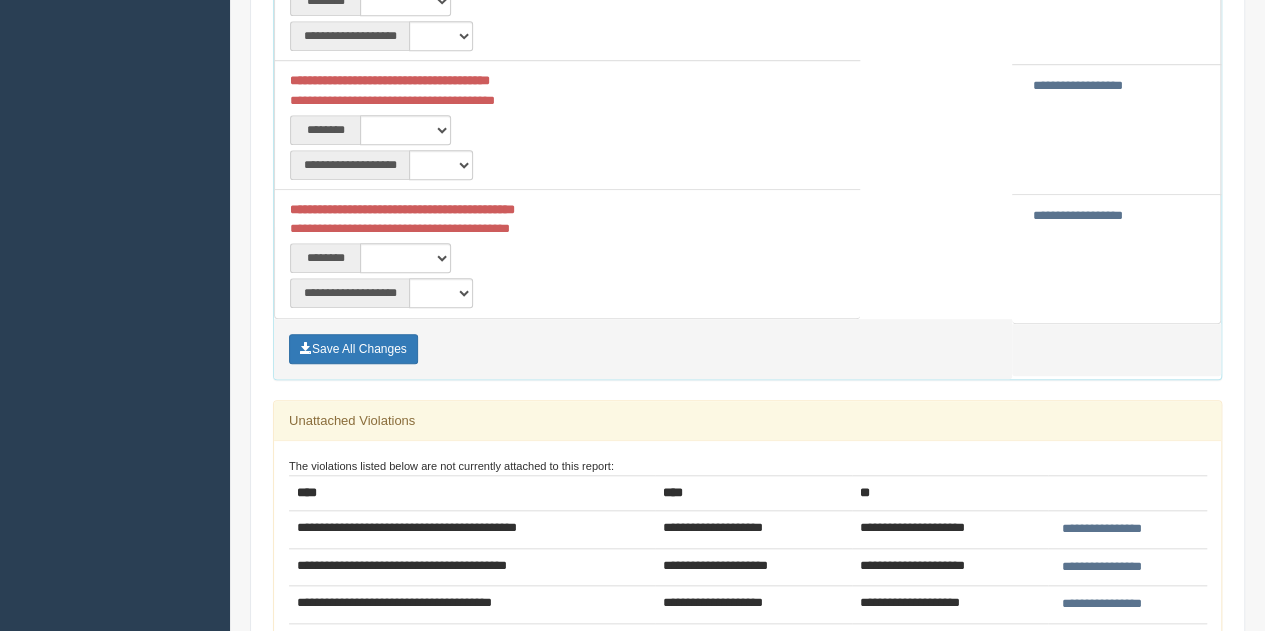 click on "**********" at bounding box center (1078, 215) 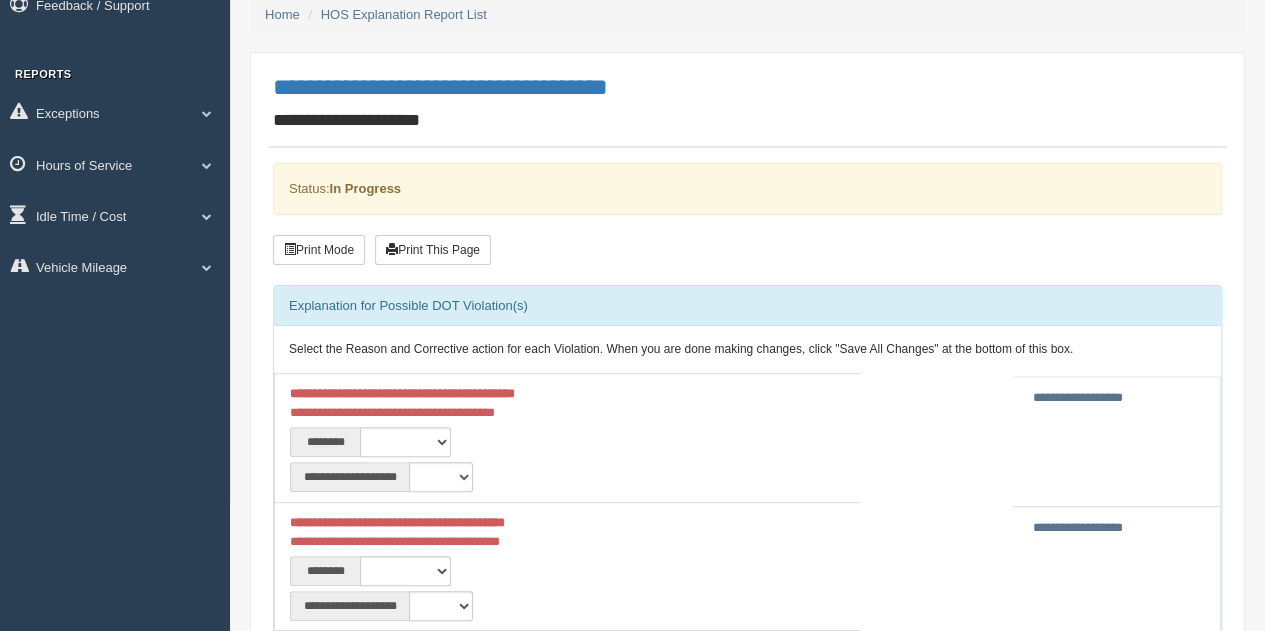 scroll, scrollTop: 400, scrollLeft: 0, axis: vertical 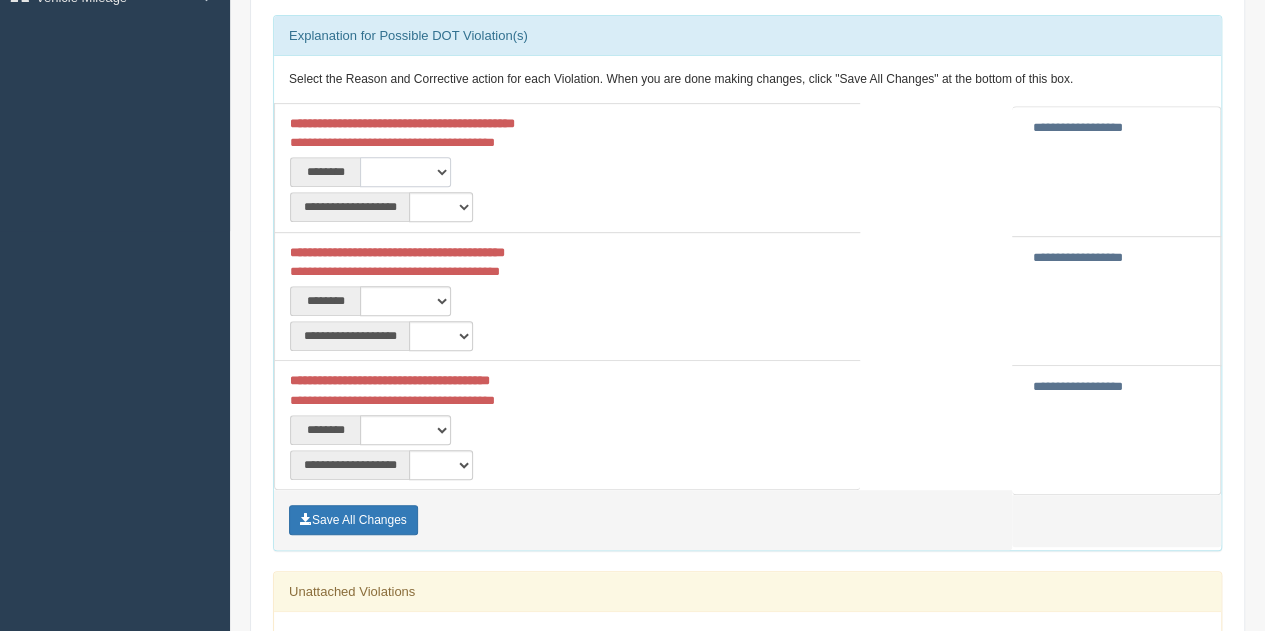 click on "**********" at bounding box center (405, 172) 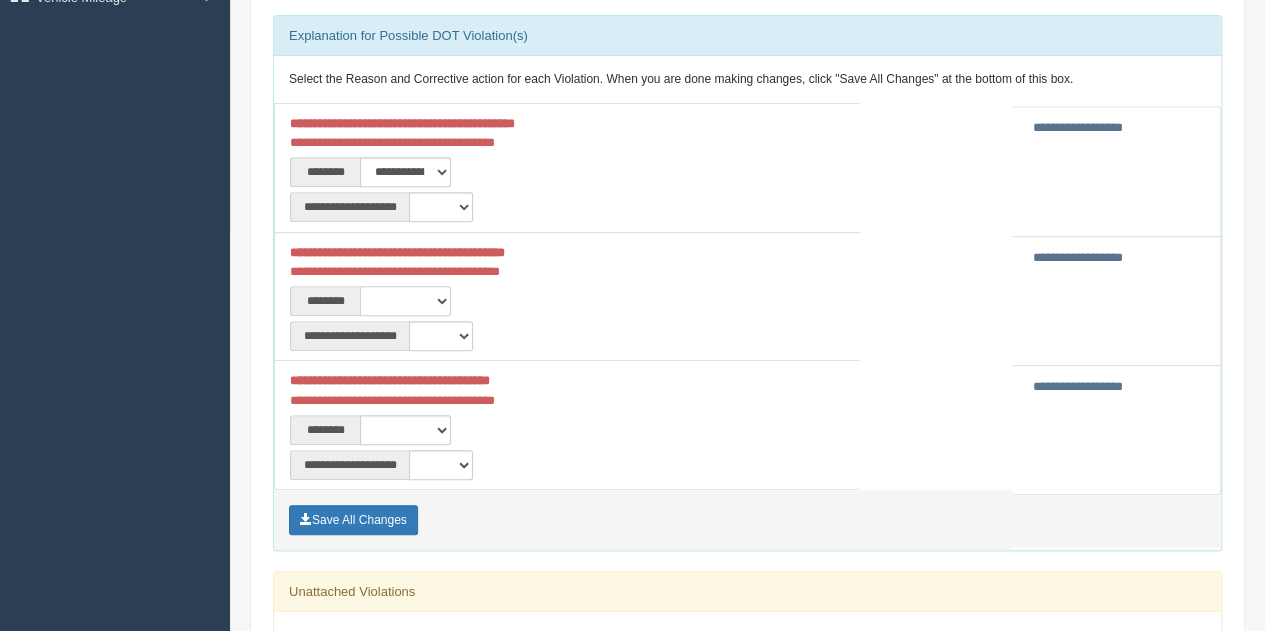 click on "**********" at bounding box center [405, 301] 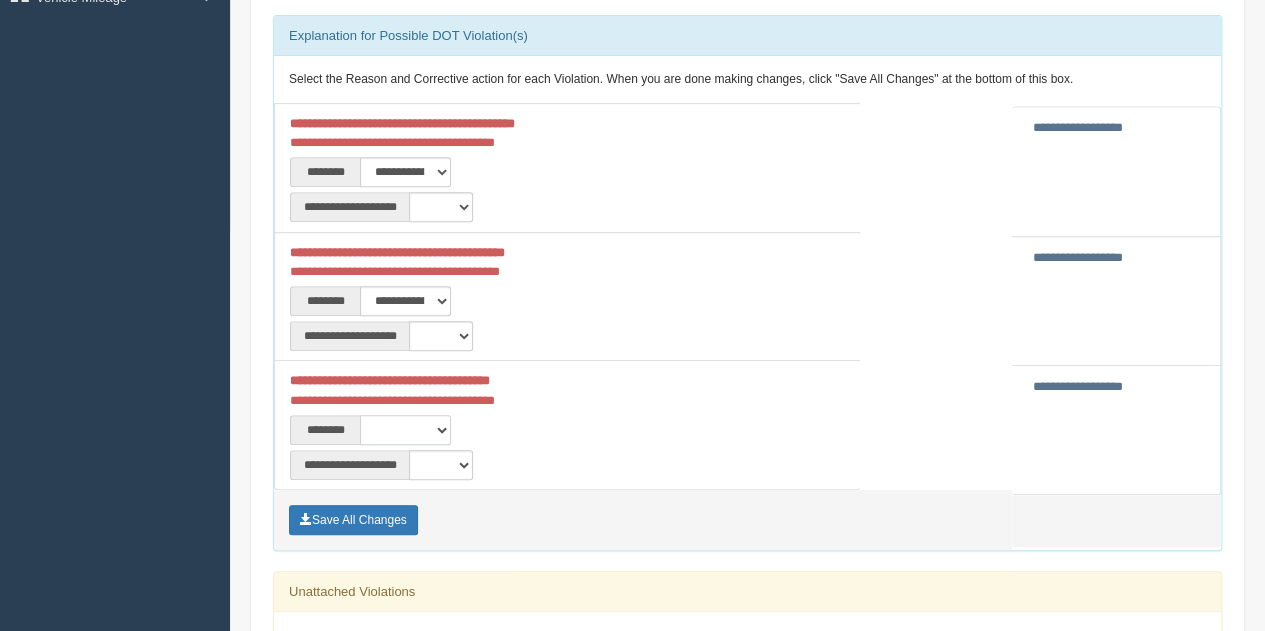 click on "**********" at bounding box center (405, 430) 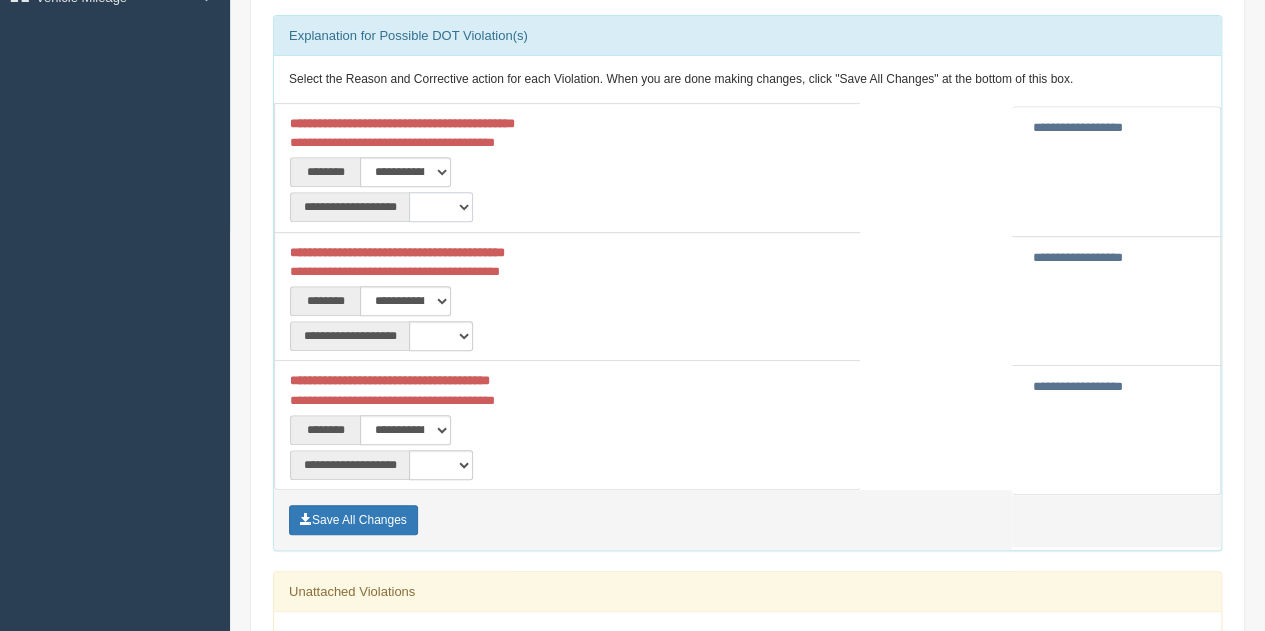 click on "**********" at bounding box center [441, 207] 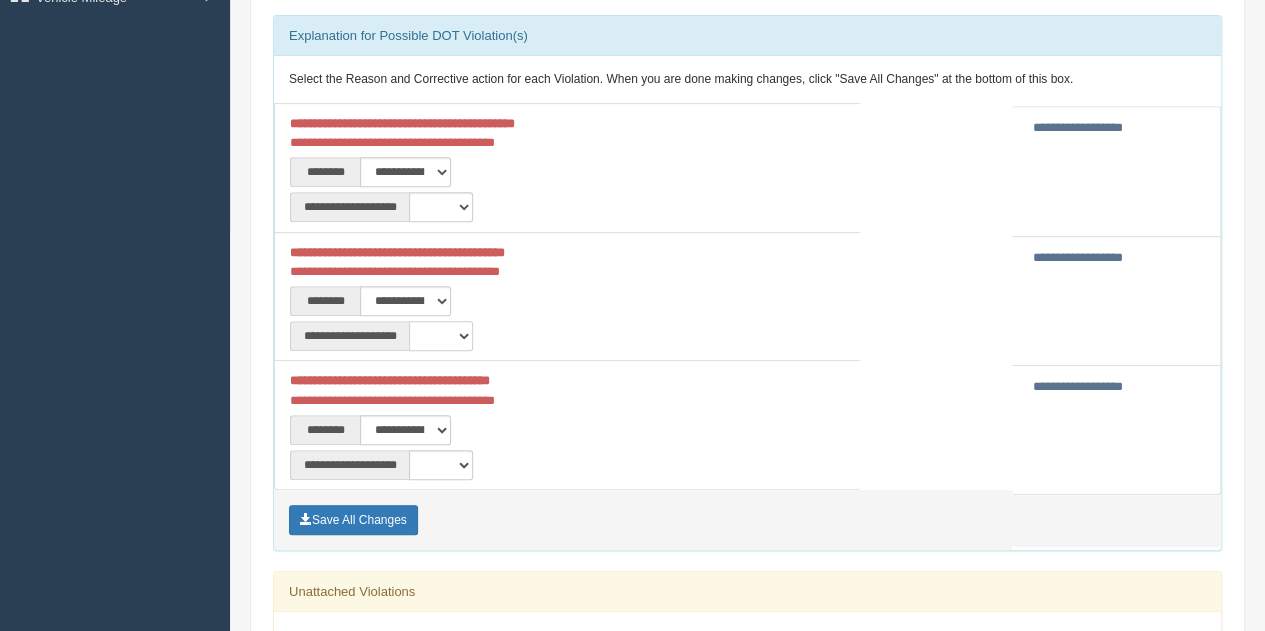 click on "**********" at bounding box center (441, 336) 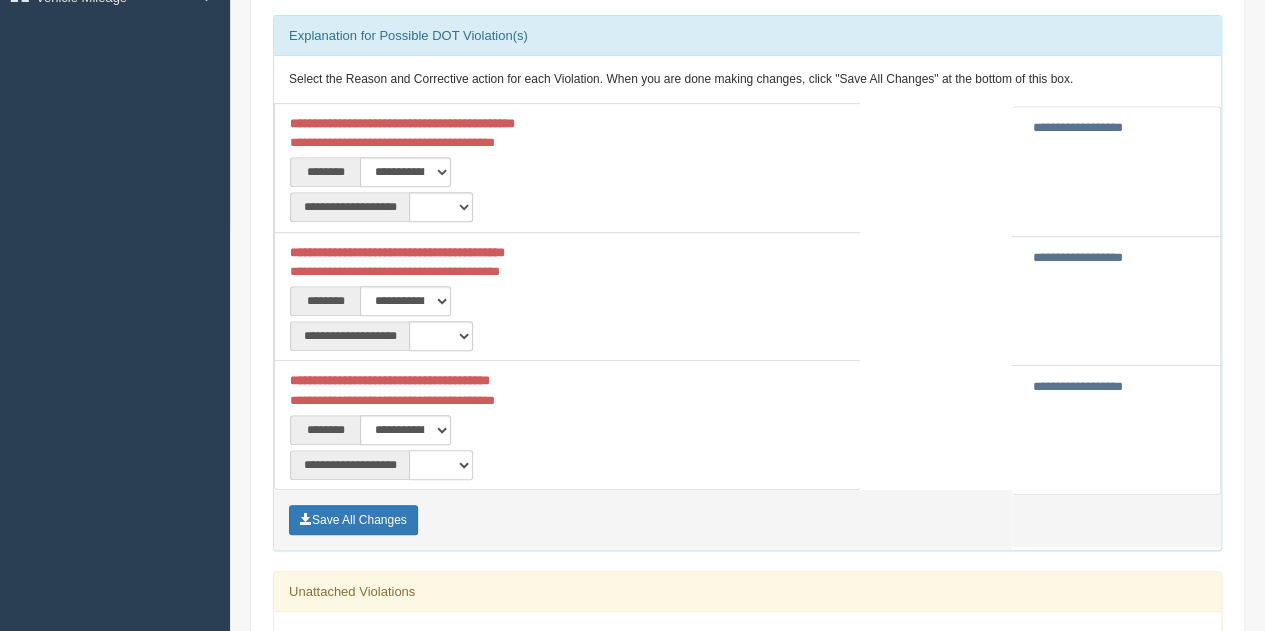 click on "**********" at bounding box center (441, 465) 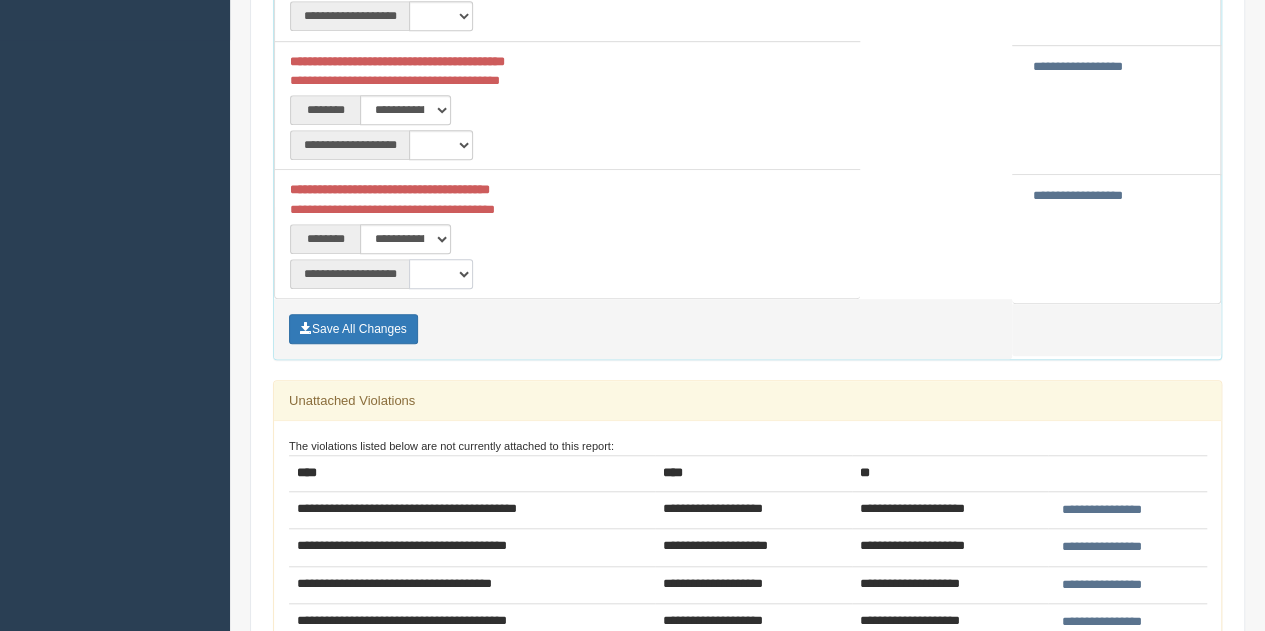 scroll, scrollTop: 600, scrollLeft: 0, axis: vertical 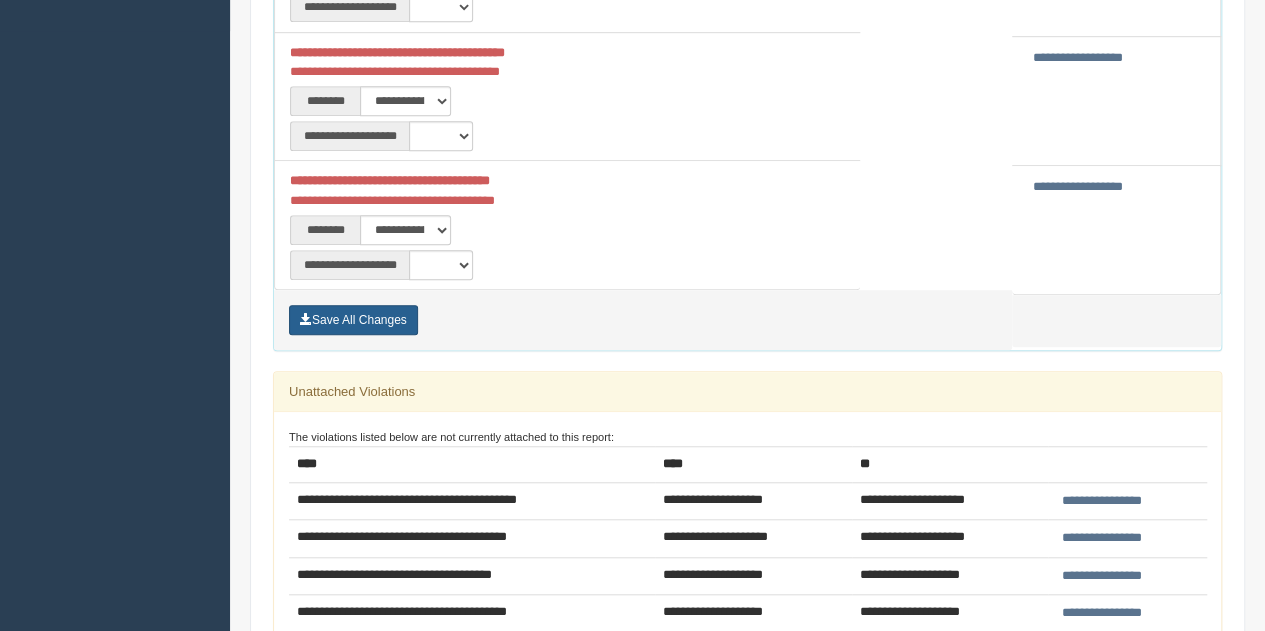 click on "Save All Changes" at bounding box center (353, 320) 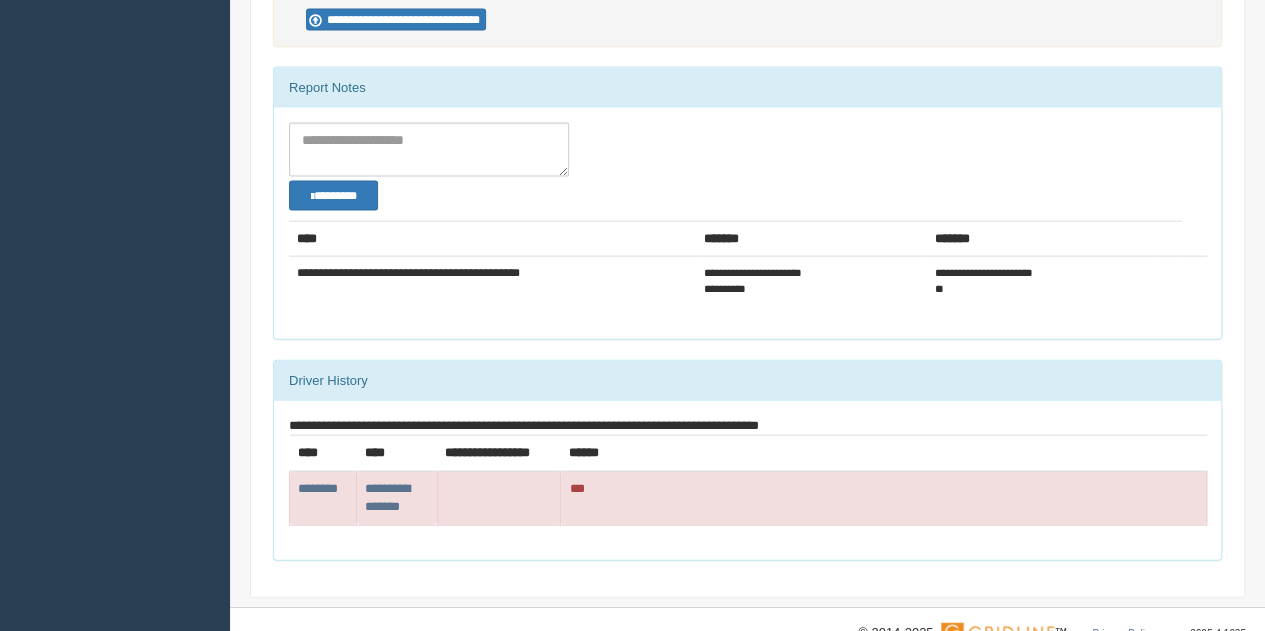 scroll, scrollTop: 2162, scrollLeft: 0, axis: vertical 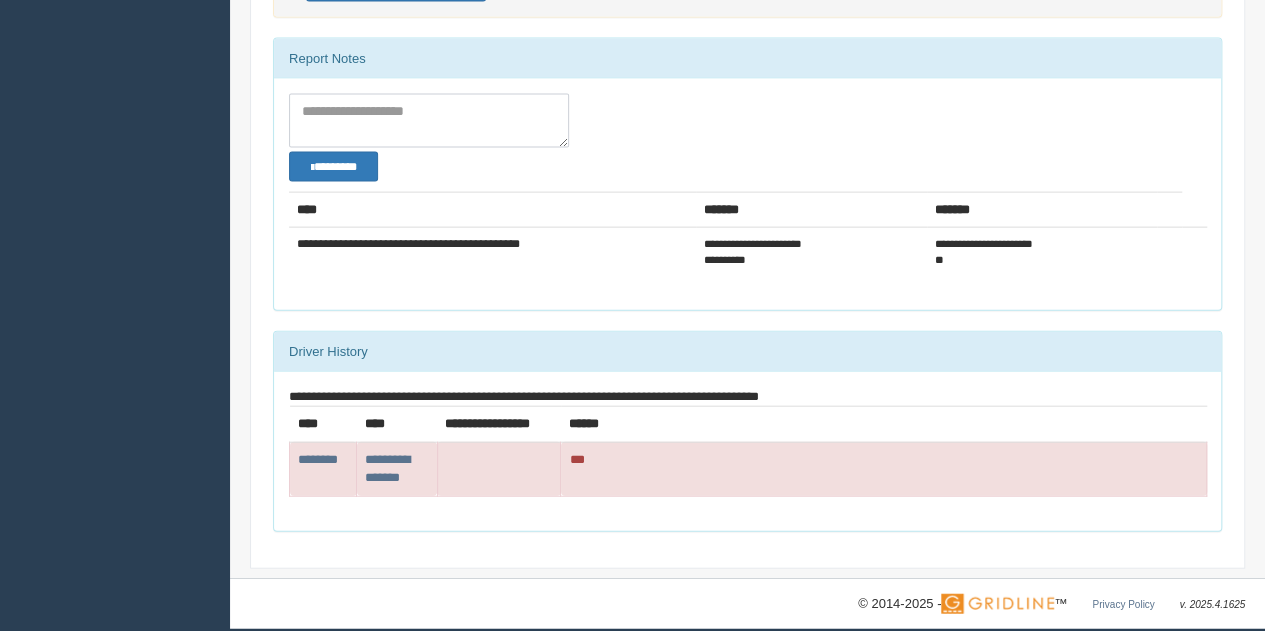 click at bounding box center [429, 121] 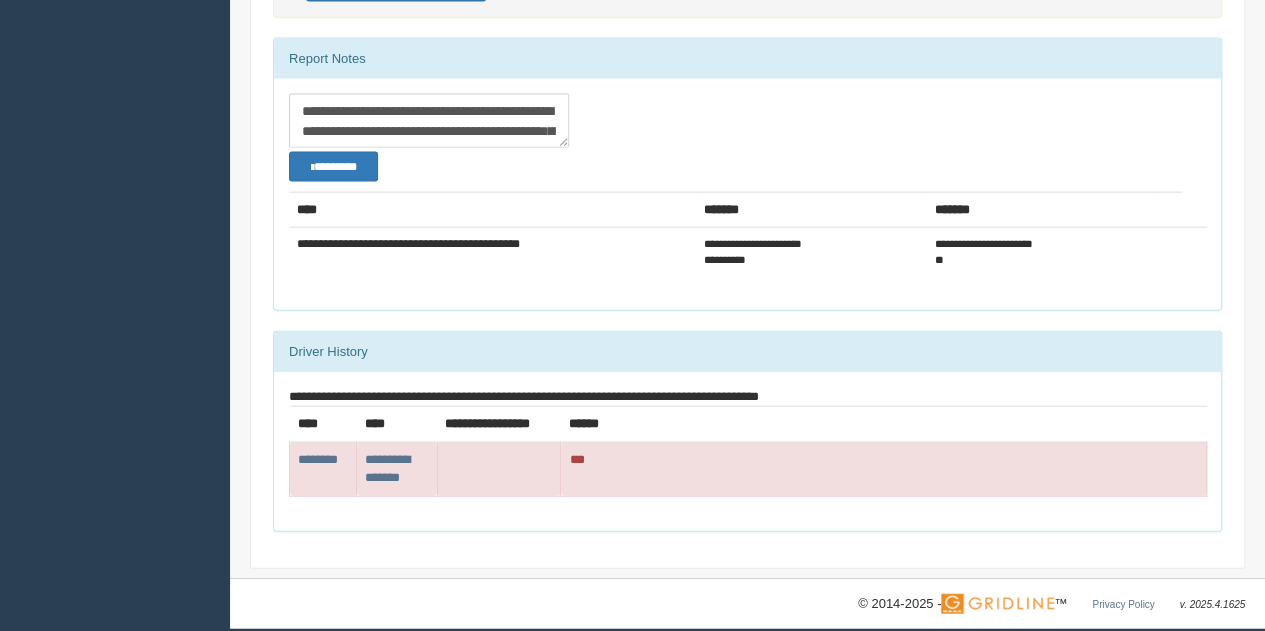 scroll, scrollTop: 292, scrollLeft: 0, axis: vertical 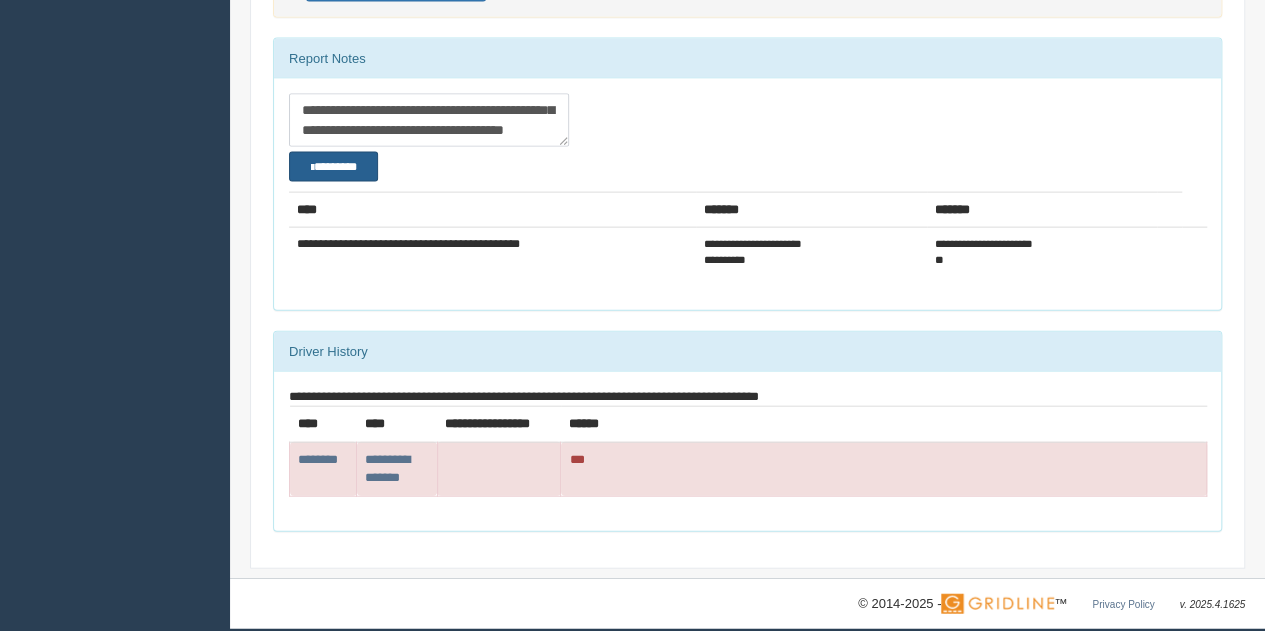 type on "**********" 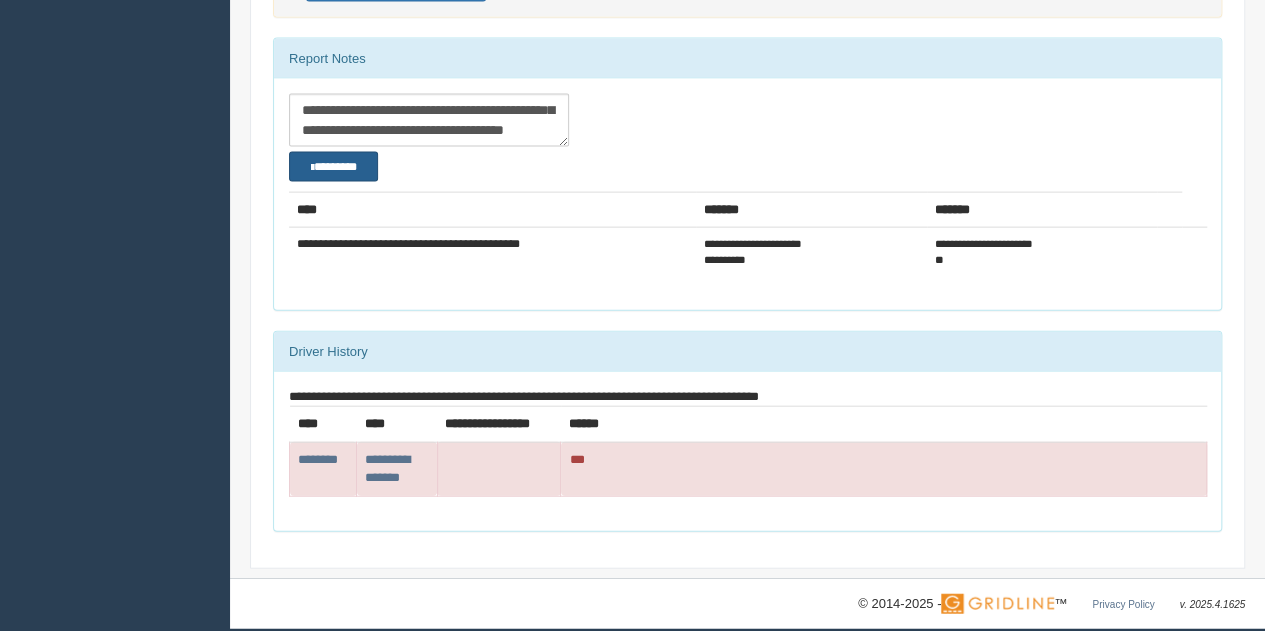 click on "********" at bounding box center [333, 166] 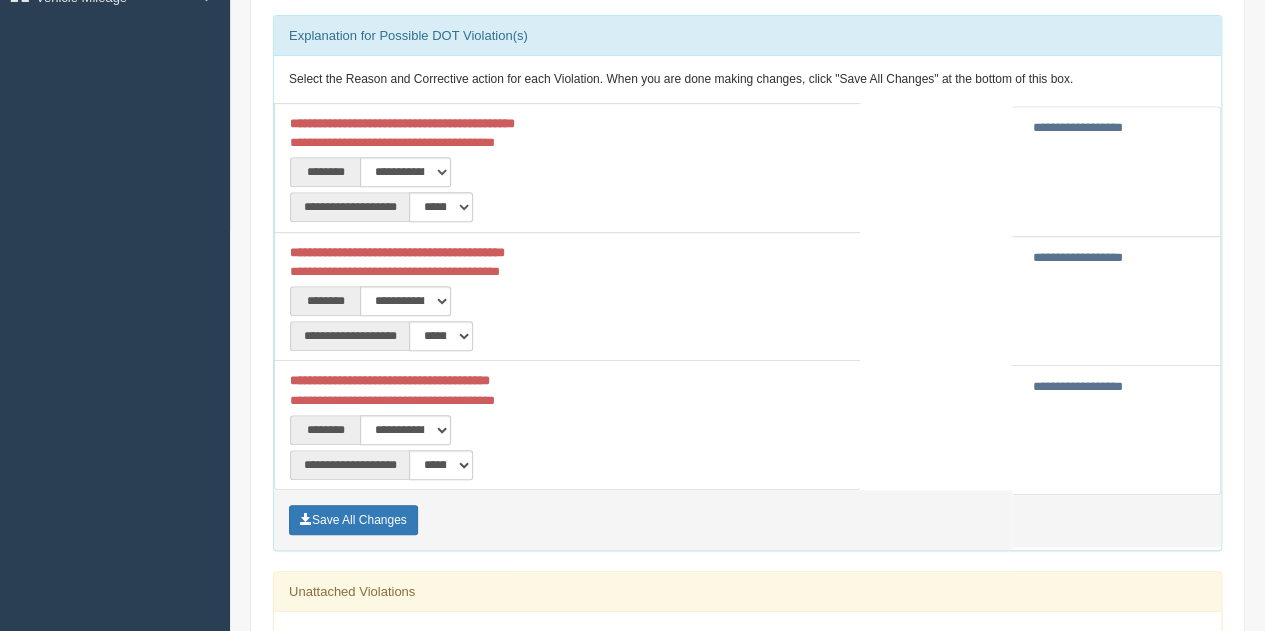 scroll, scrollTop: 0, scrollLeft: 0, axis: both 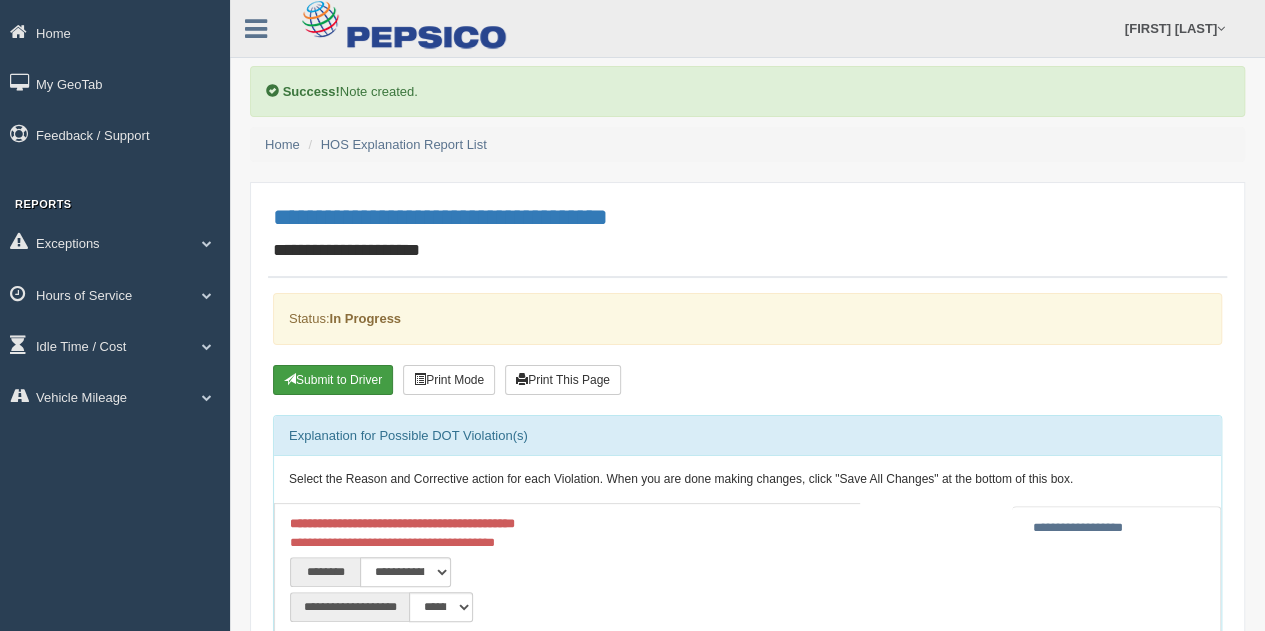 click on "Submit to Driver" at bounding box center (333, 380) 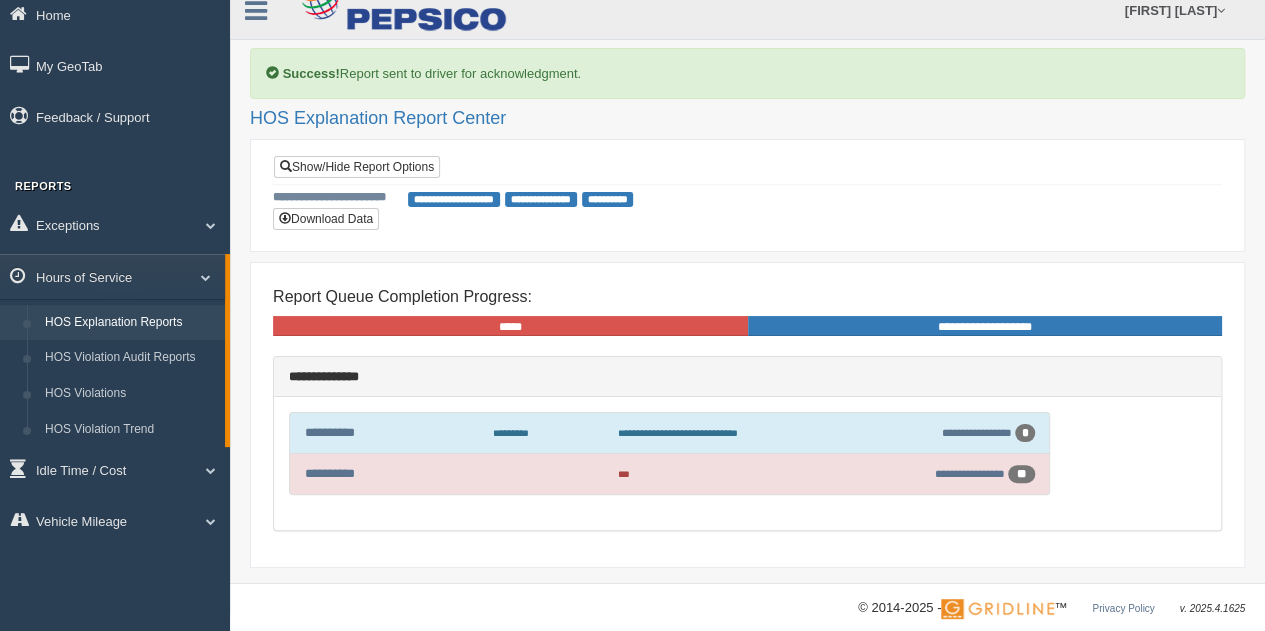 scroll, scrollTop: 33, scrollLeft: 0, axis: vertical 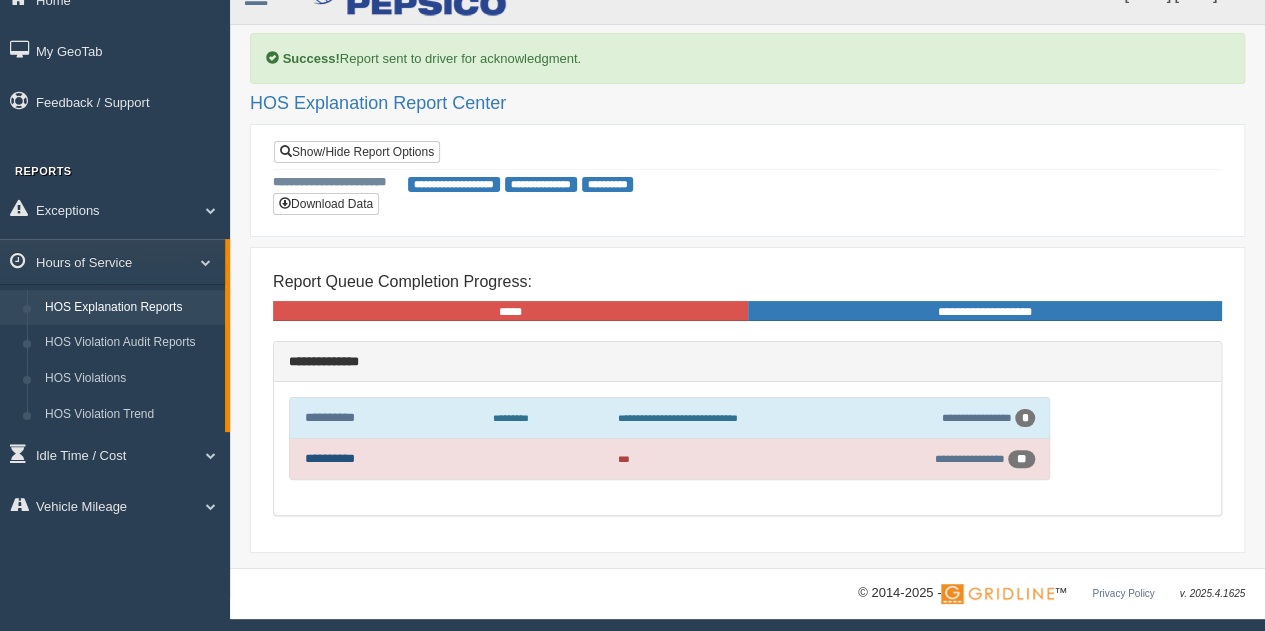 click on "**********" at bounding box center [330, 458] 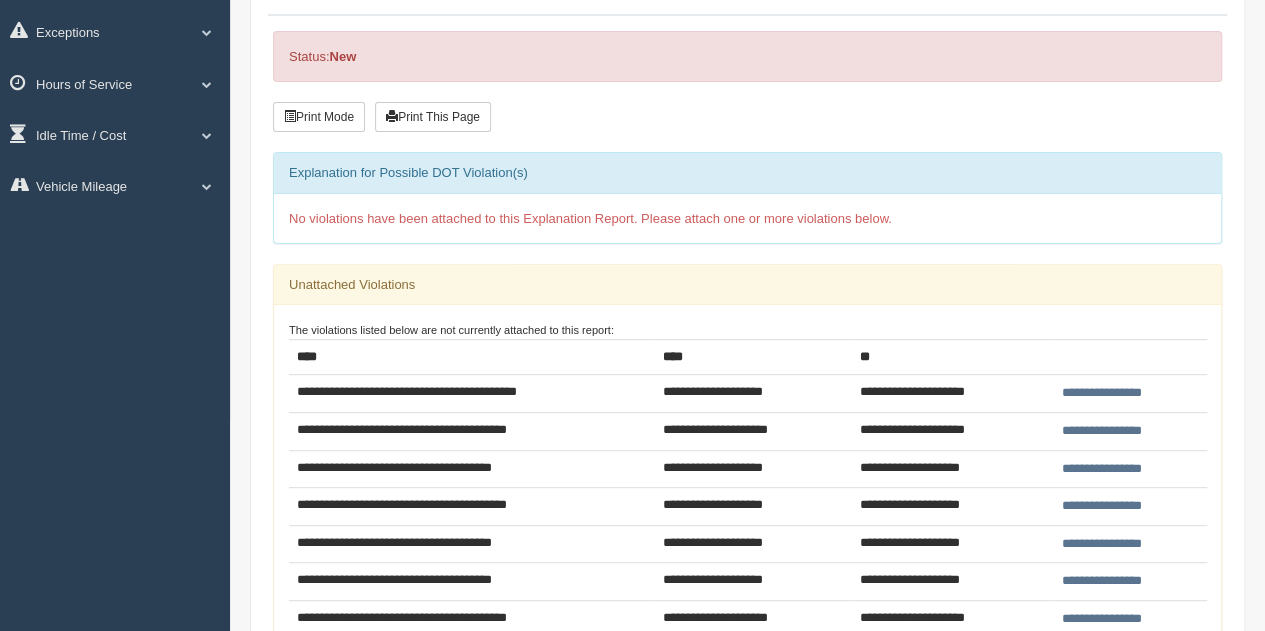 scroll, scrollTop: 300, scrollLeft: 0, axis: vertical 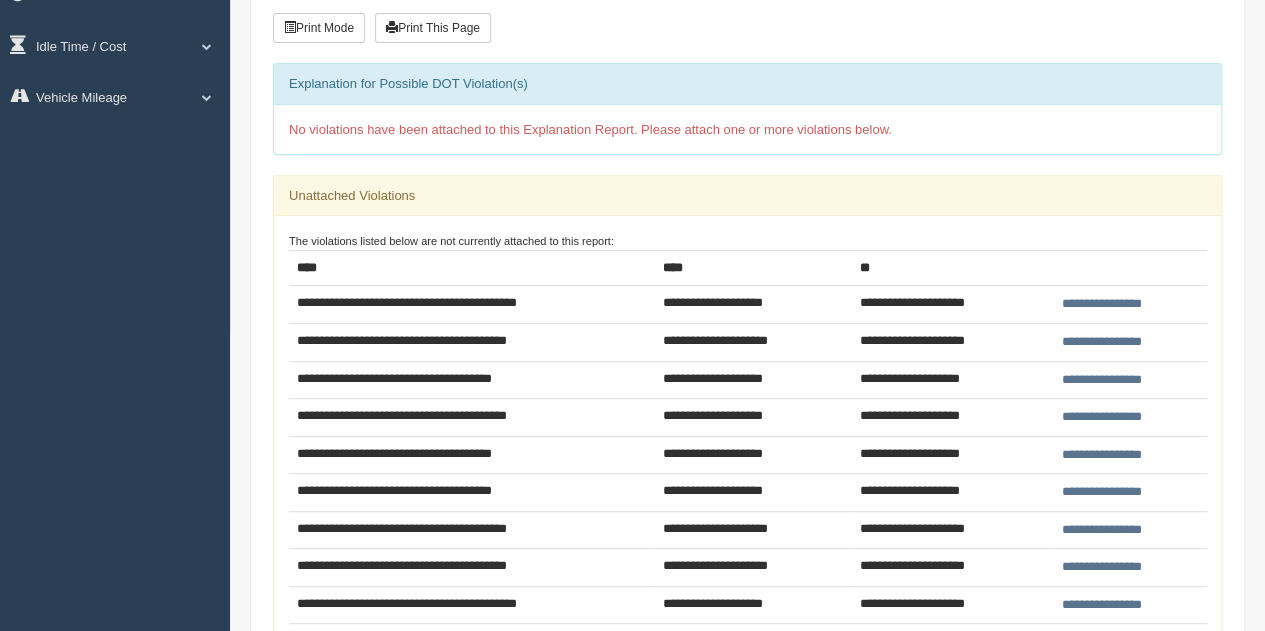 click on "**********" at bounding box center [1102, 304] 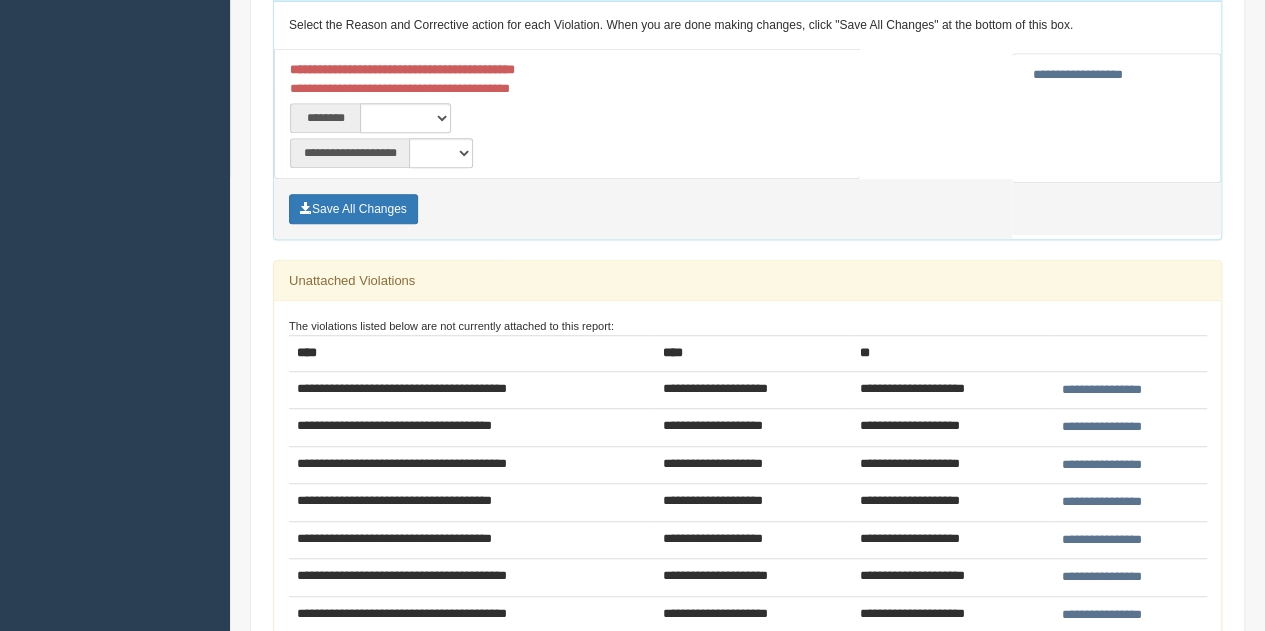 scroll, scrollTop: 500, scrollLeft: 0, axis: vertical 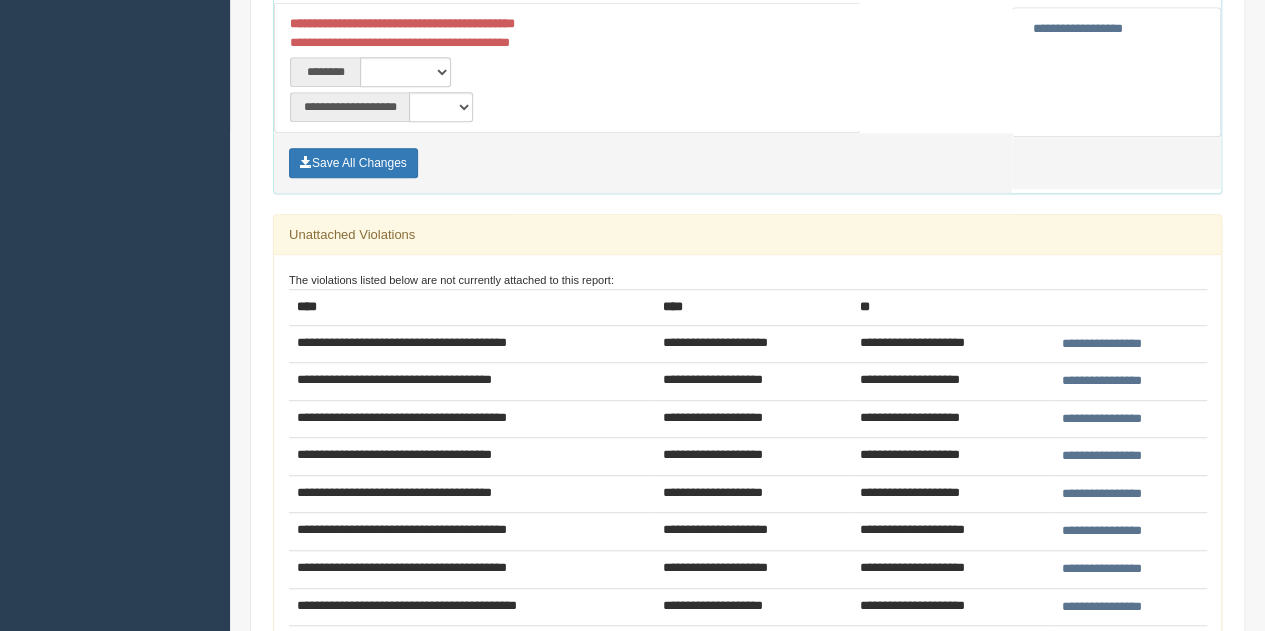 click on "**********" at bounding box center (1102, 344) 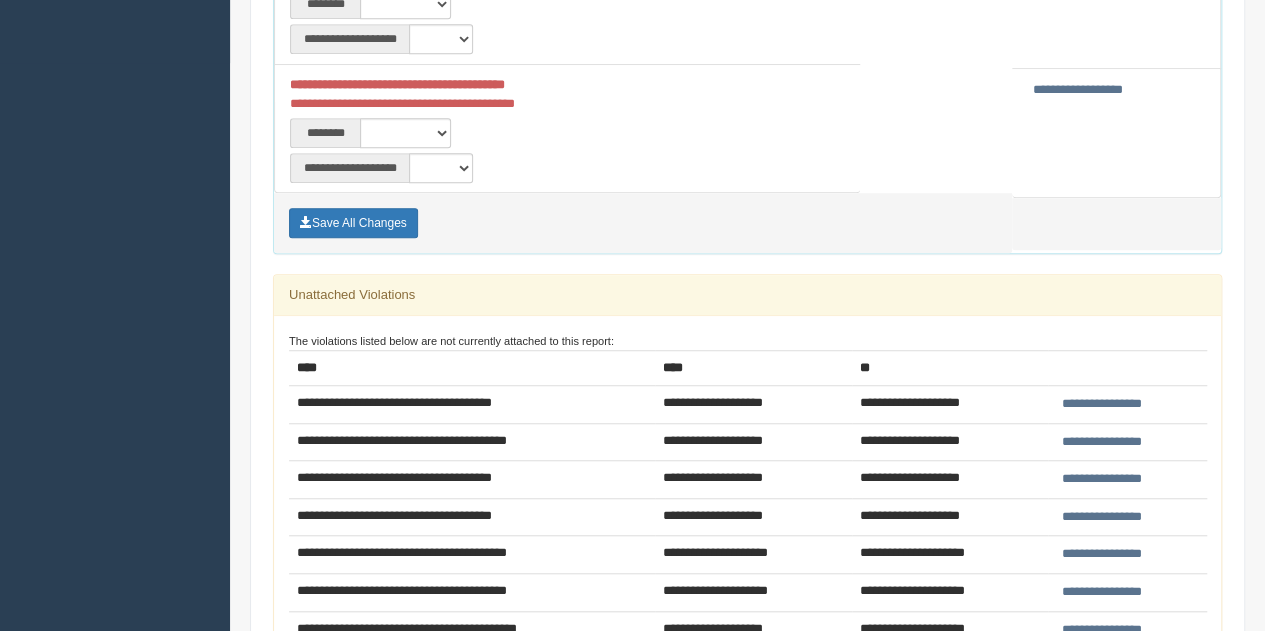 scroll, scrollTop: 500, scrollLeft: 0, axis: vertical 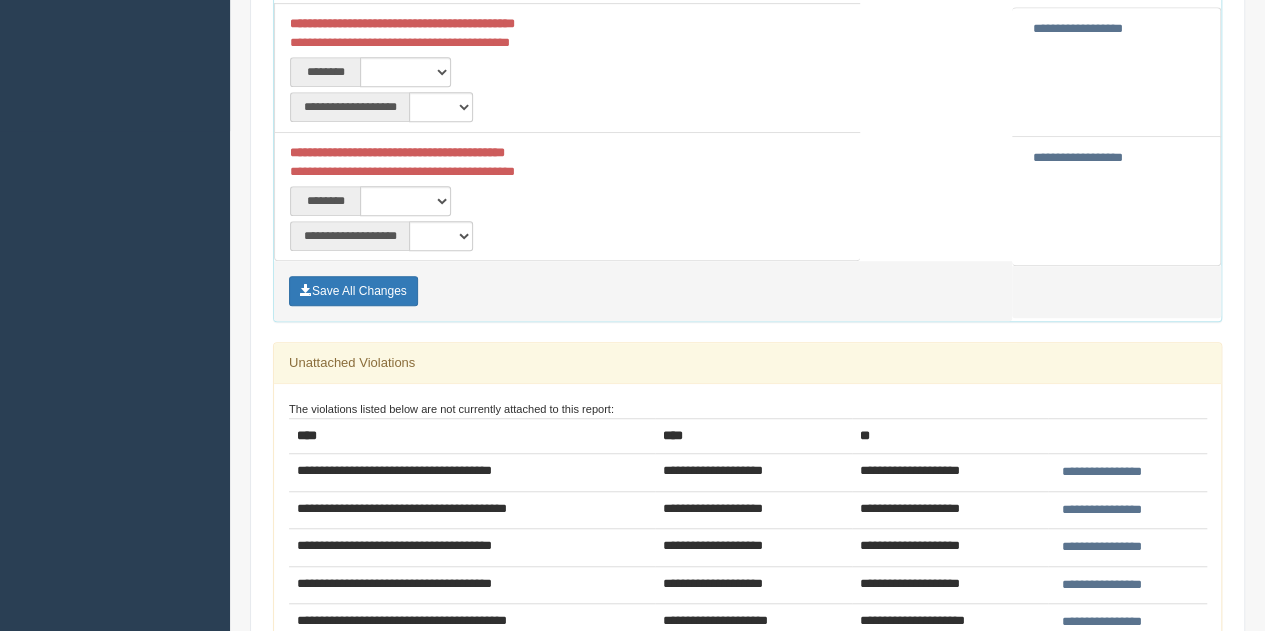 click on "**********" at bounding box center [1102, 472] 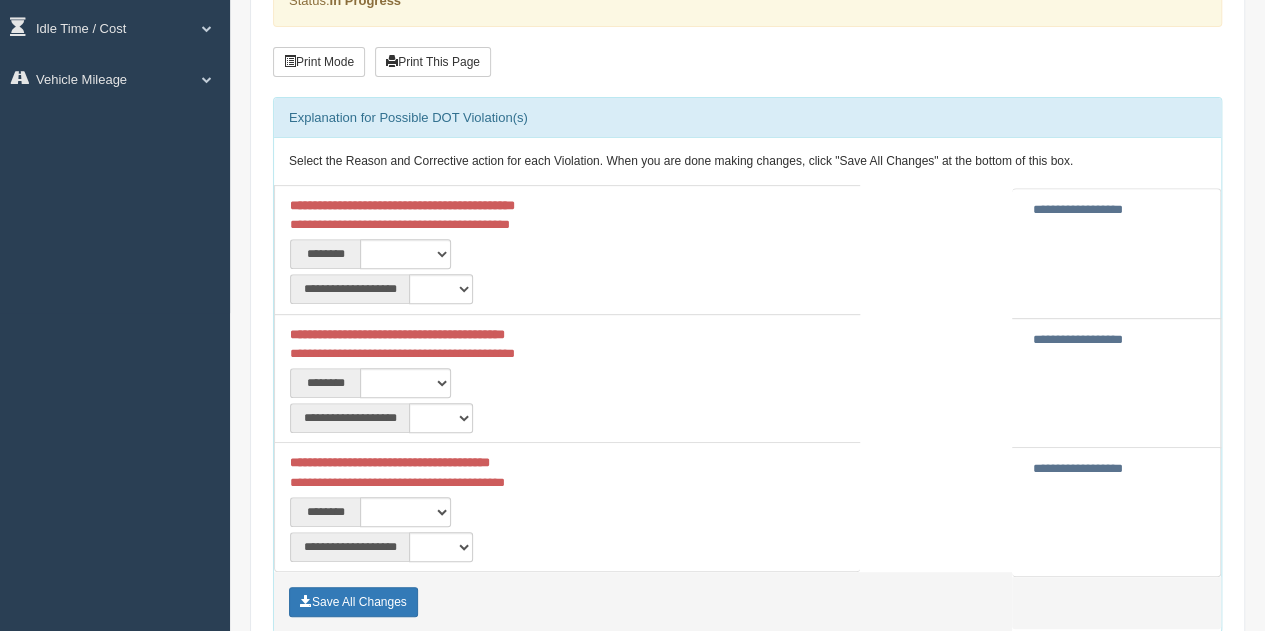 scroll, scrollTop: 300, scrollLeft: 0, axis: vertical 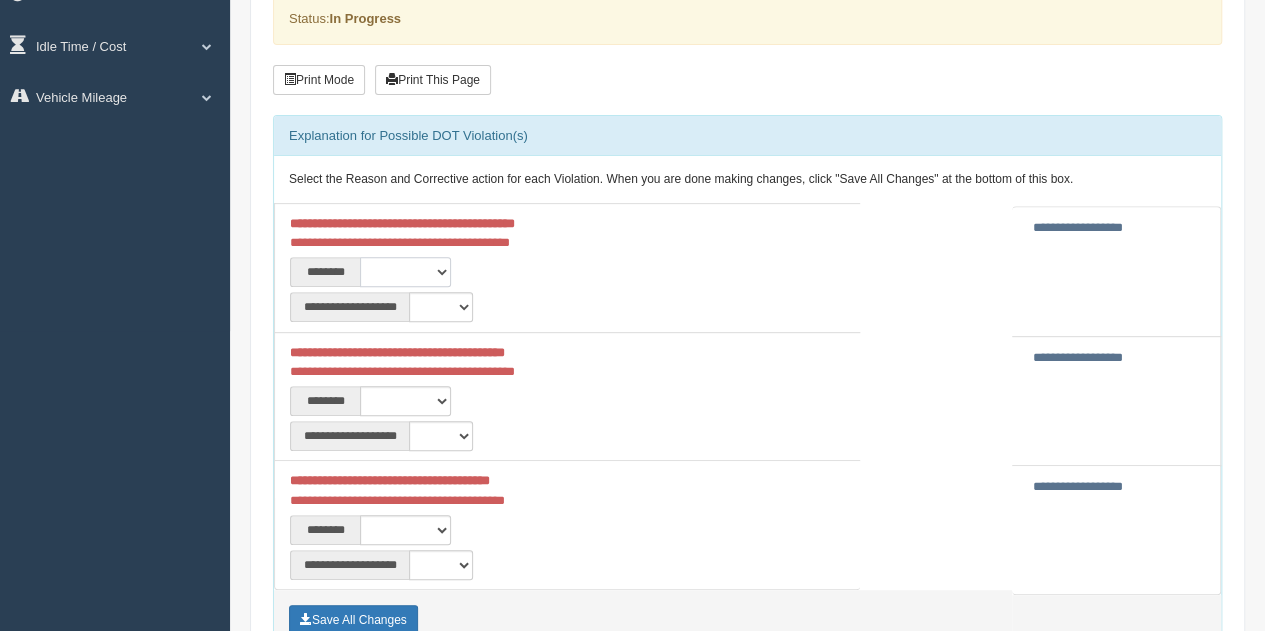 click on "**********" at bounding box center (405, 272) 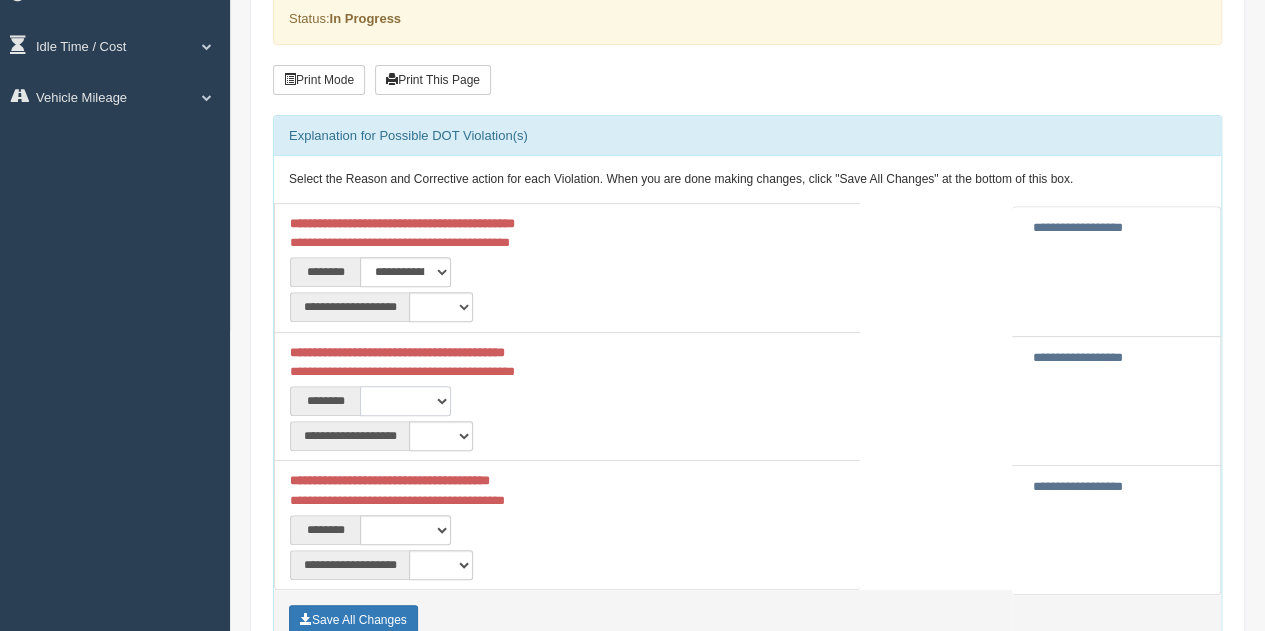 click on "**********" at bounding box center [405, 401] 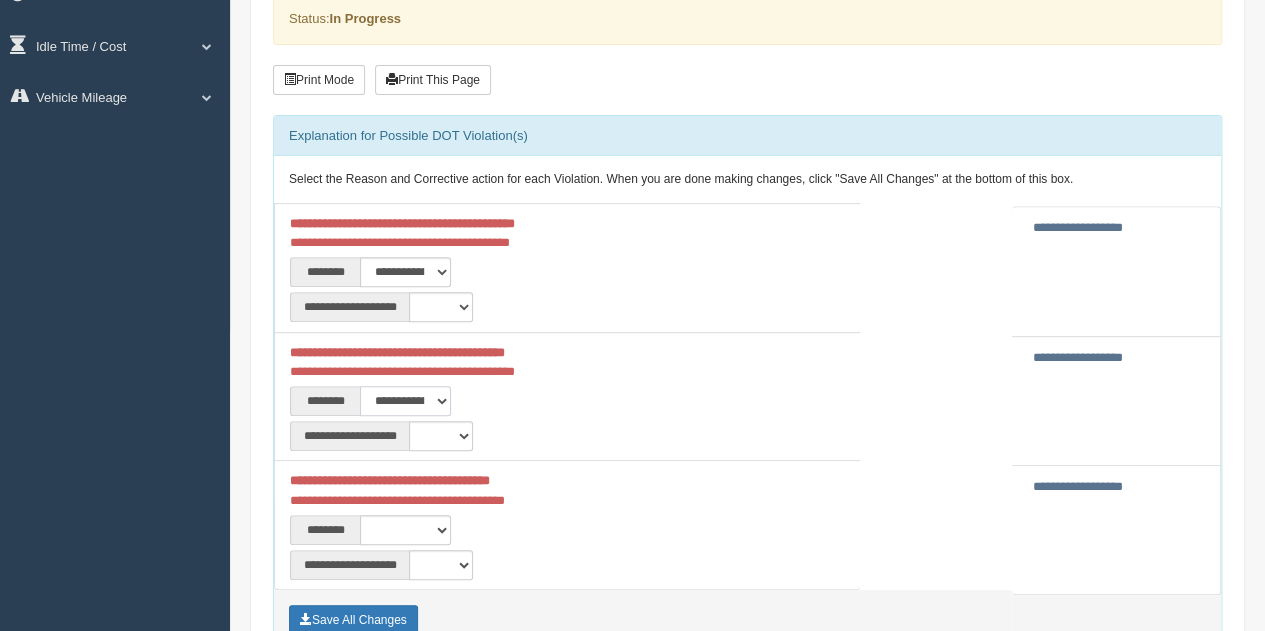click on "**********" at bounding box center (405, 401) 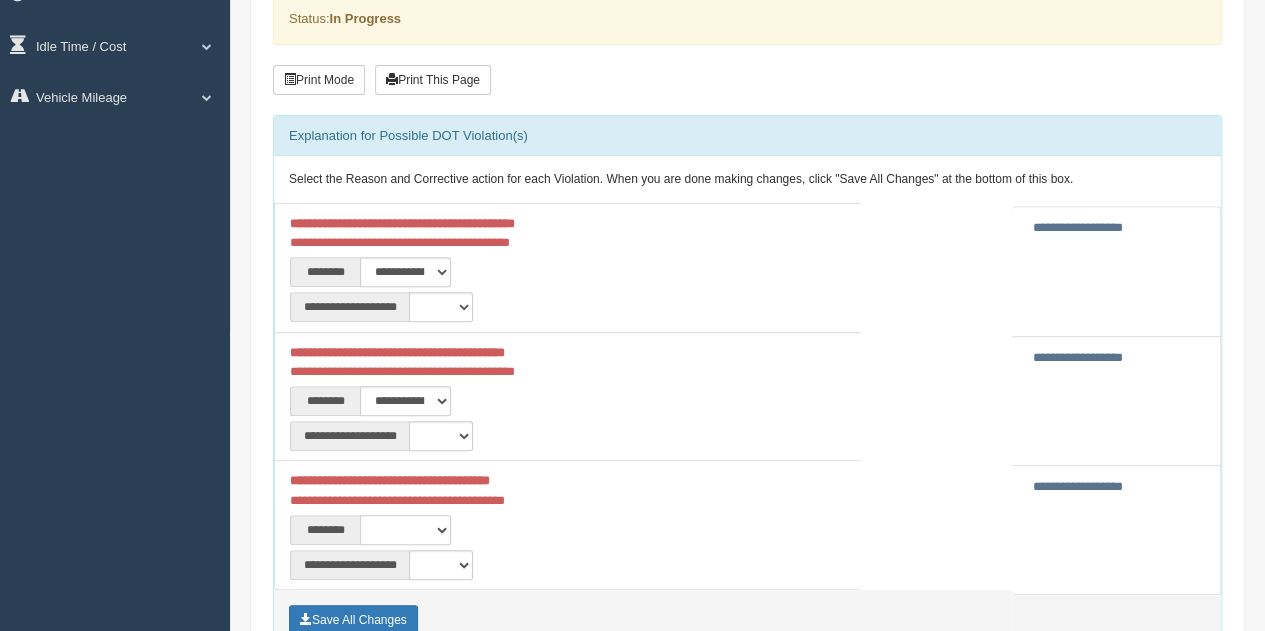 click on "**********" at bounding box center [405, 530] 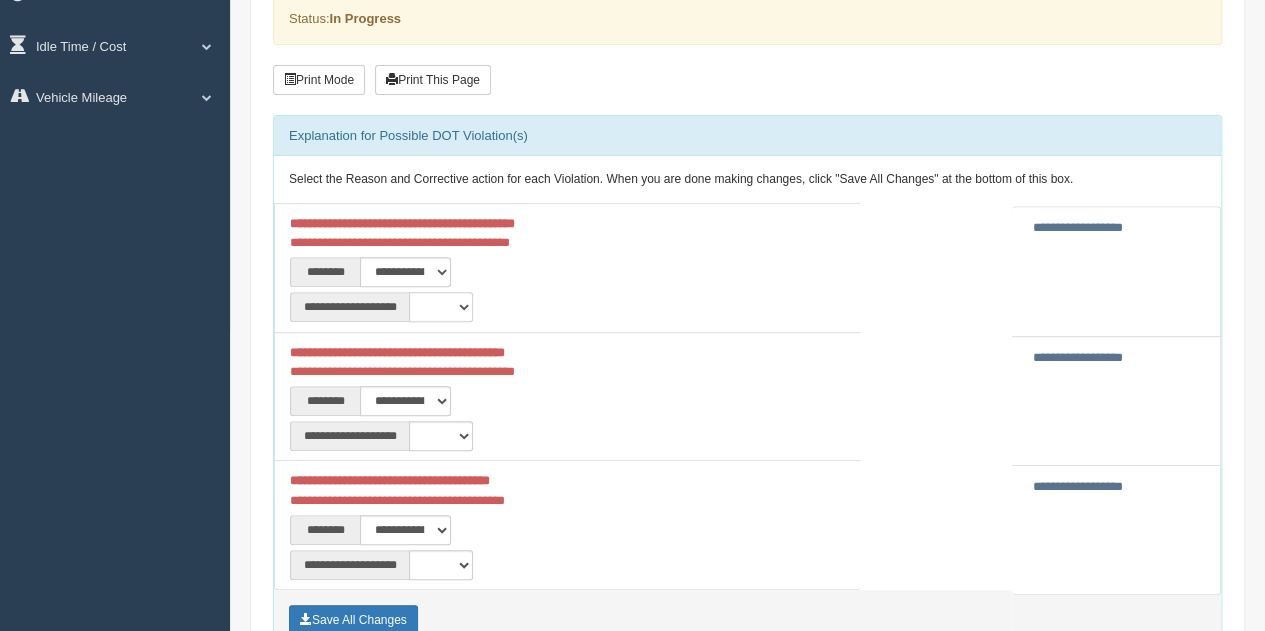 click on "**********" at bounding box center (441, 307) 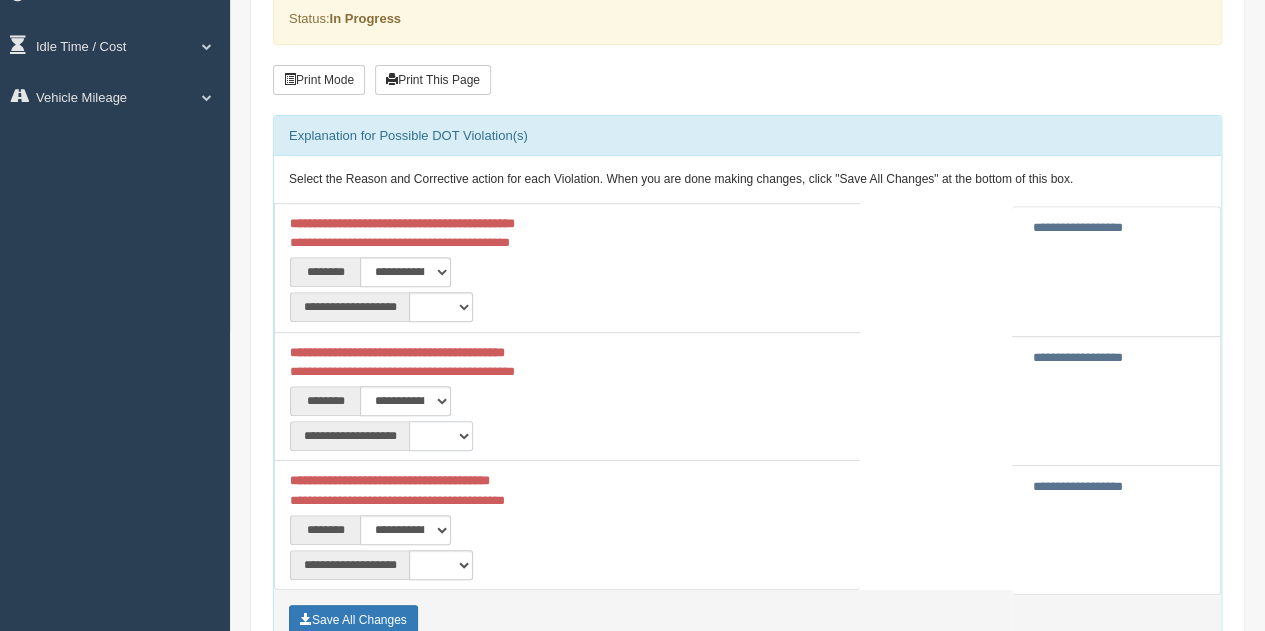 click on "**********" at bounding box center (441, 436) 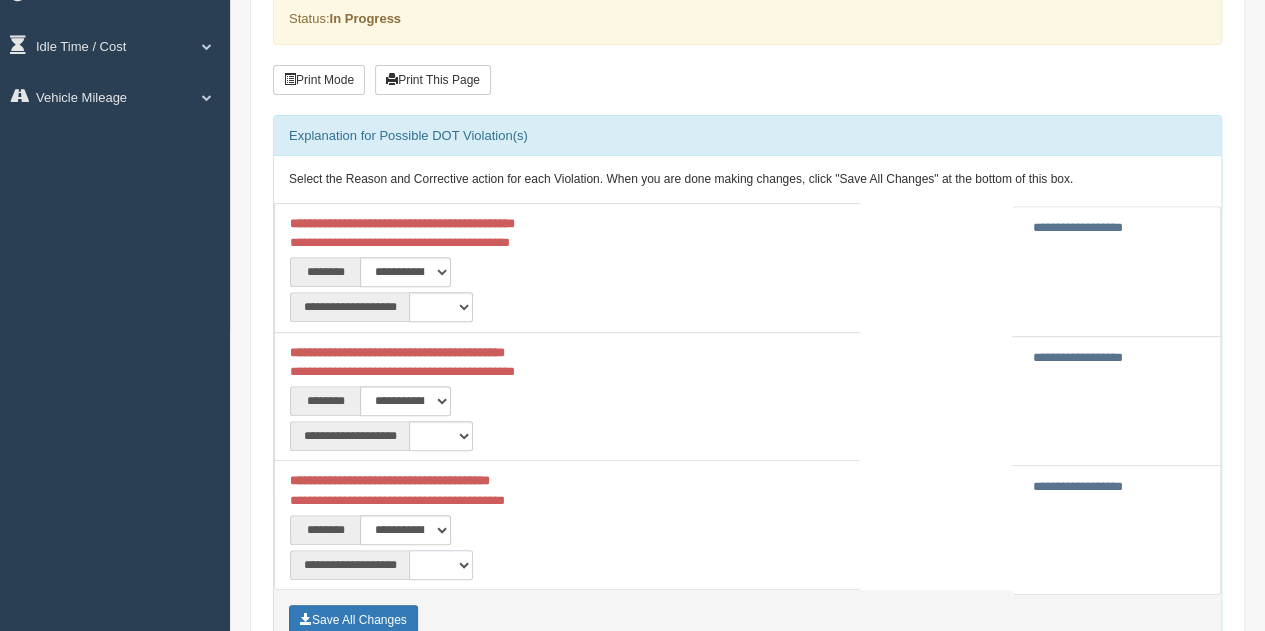 click on "**********" at bounding box center (441, 565) 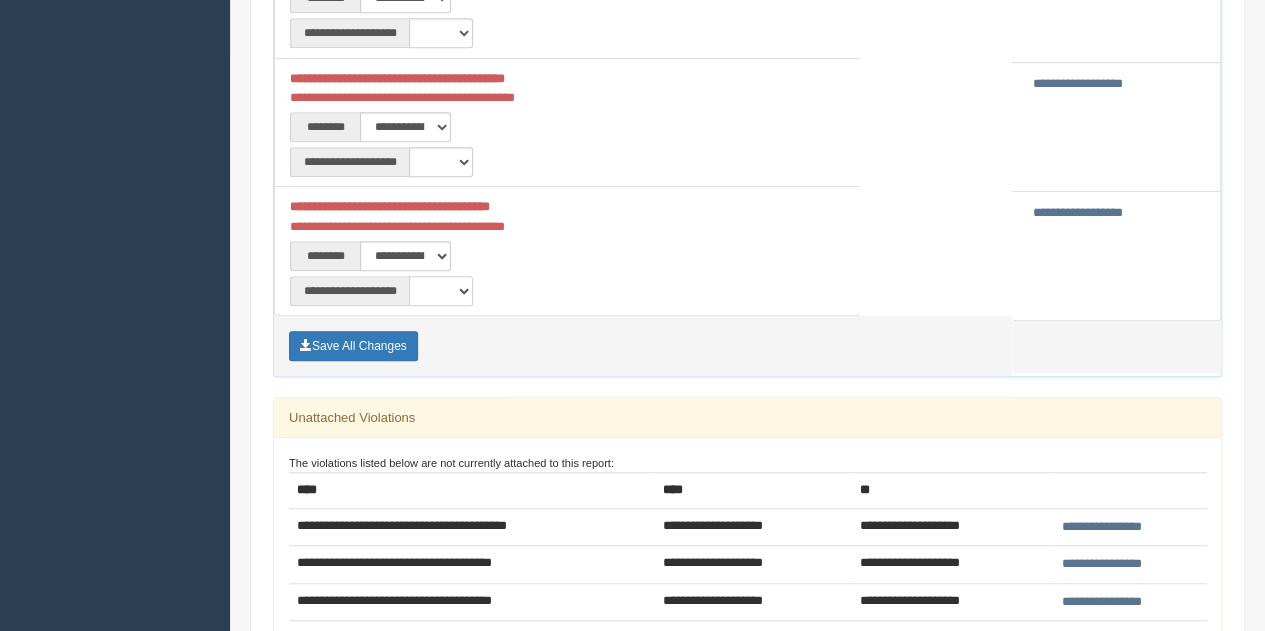 scroll, scrollTop: 600, scrollLeft: 0, axis: vertical 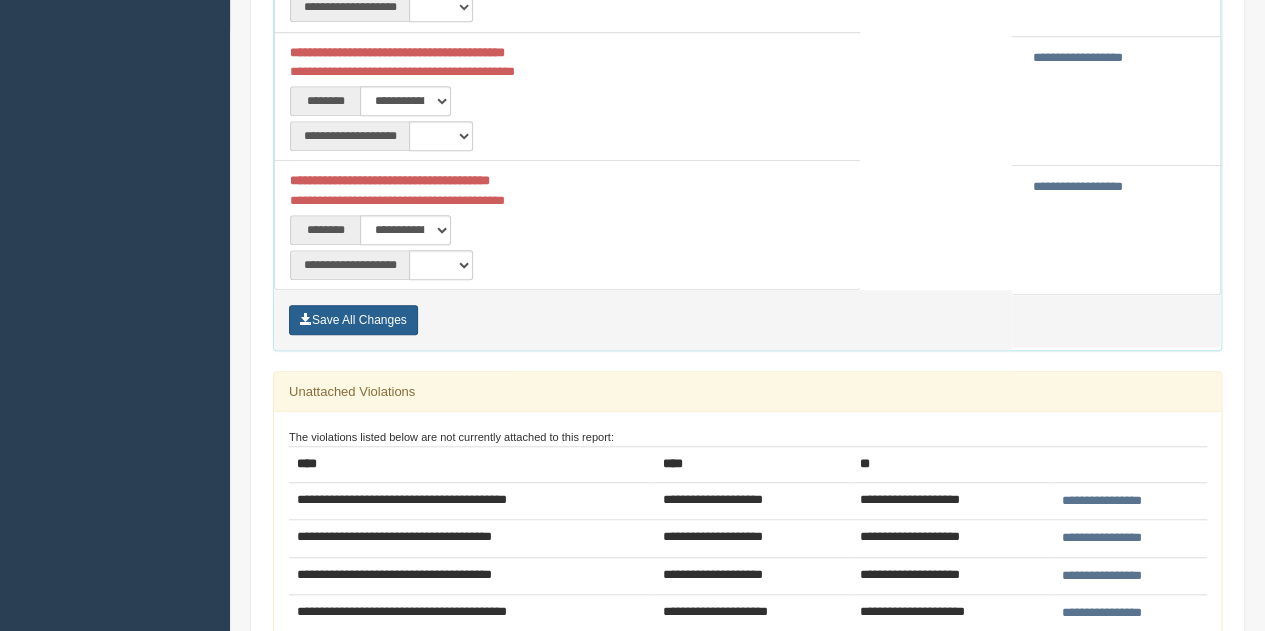click on "Save All Changes" at bounding box center (353, 320) 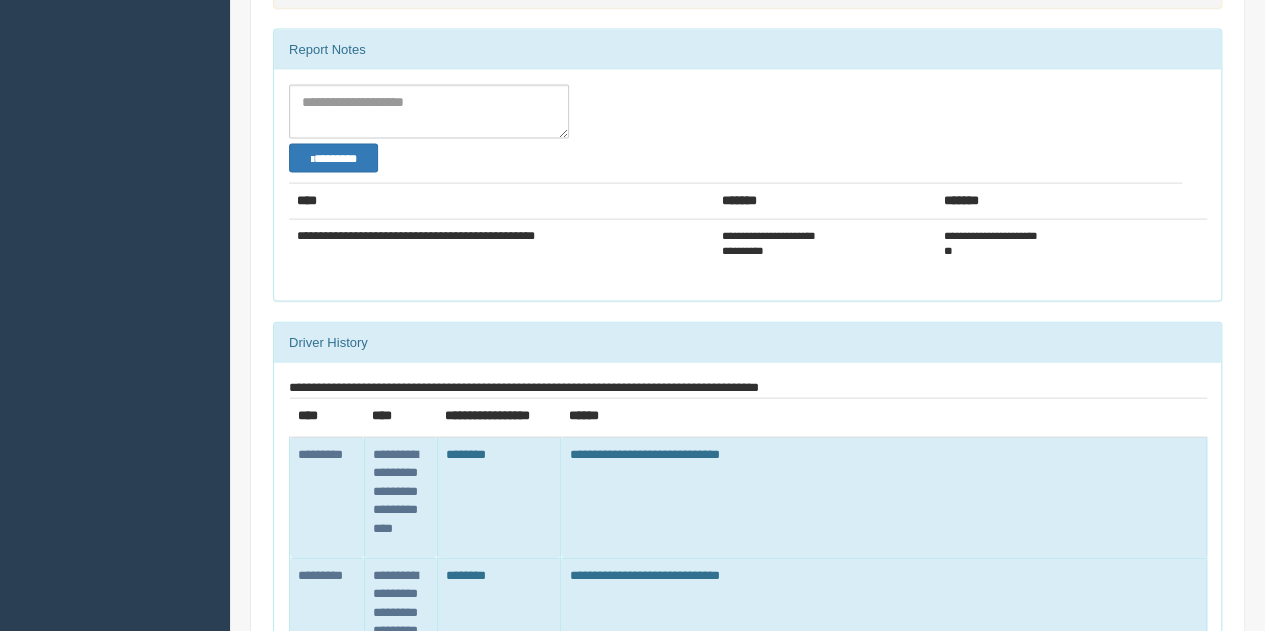 scroll, scrollTop: 2043, scrollLeft: 0, axis: vertical 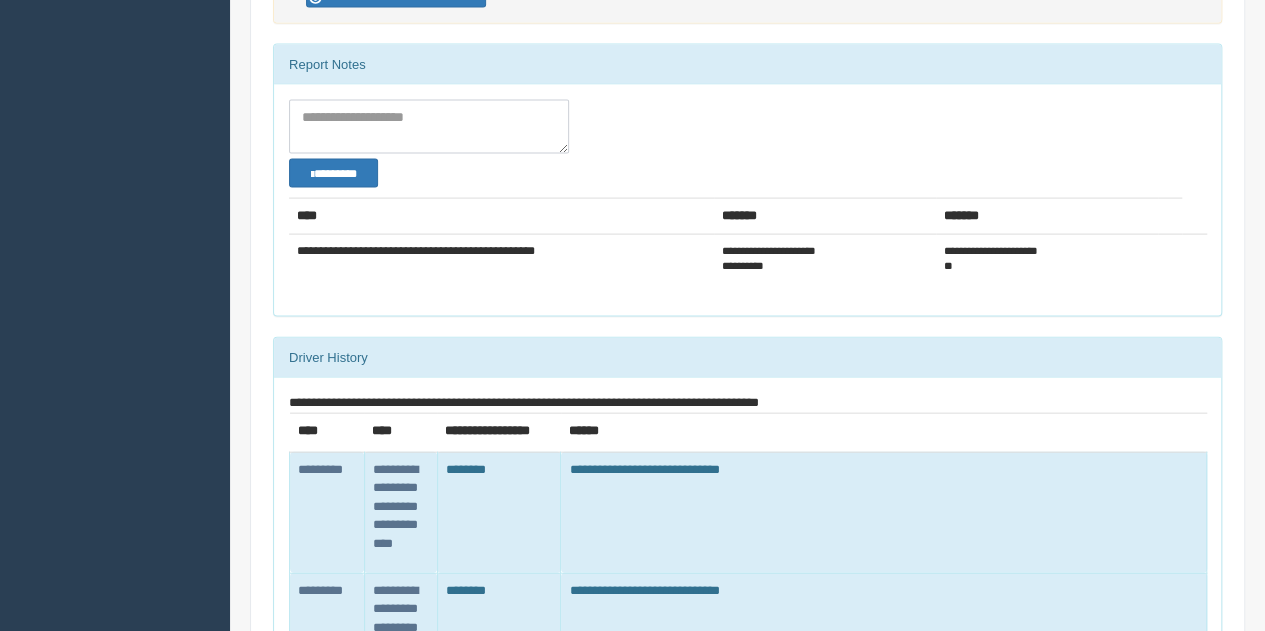 click at bounding box center [429, 127] 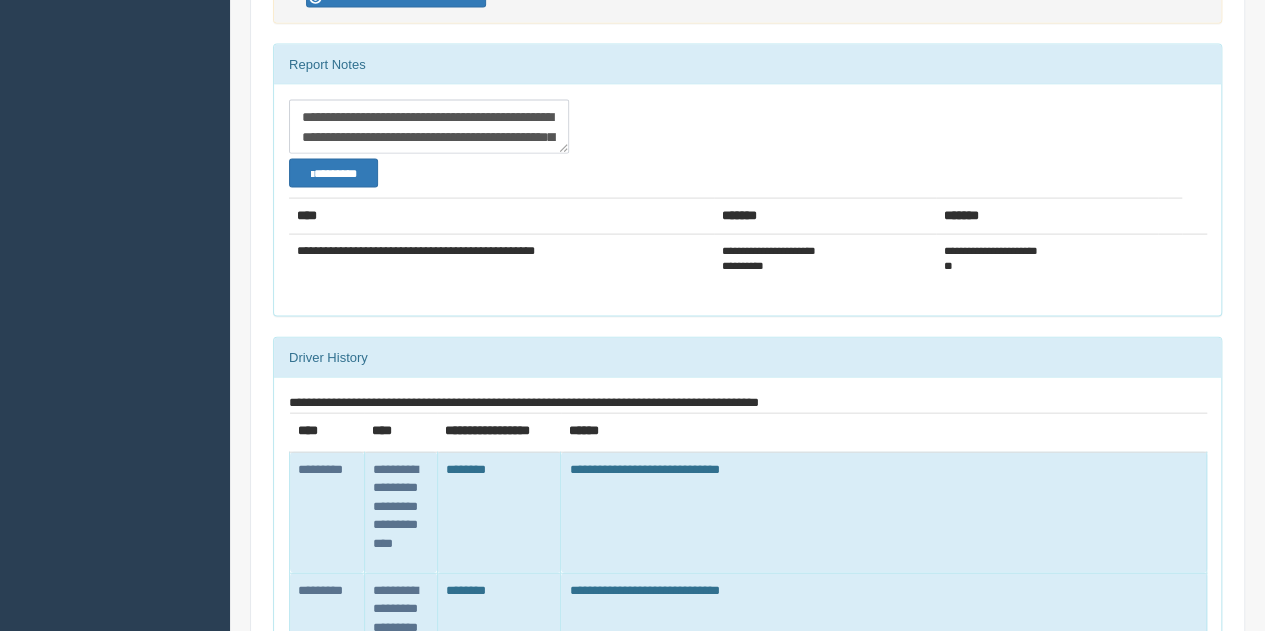 scroll, scrollTop: 291, scrollLeft: 0, axis: vertical 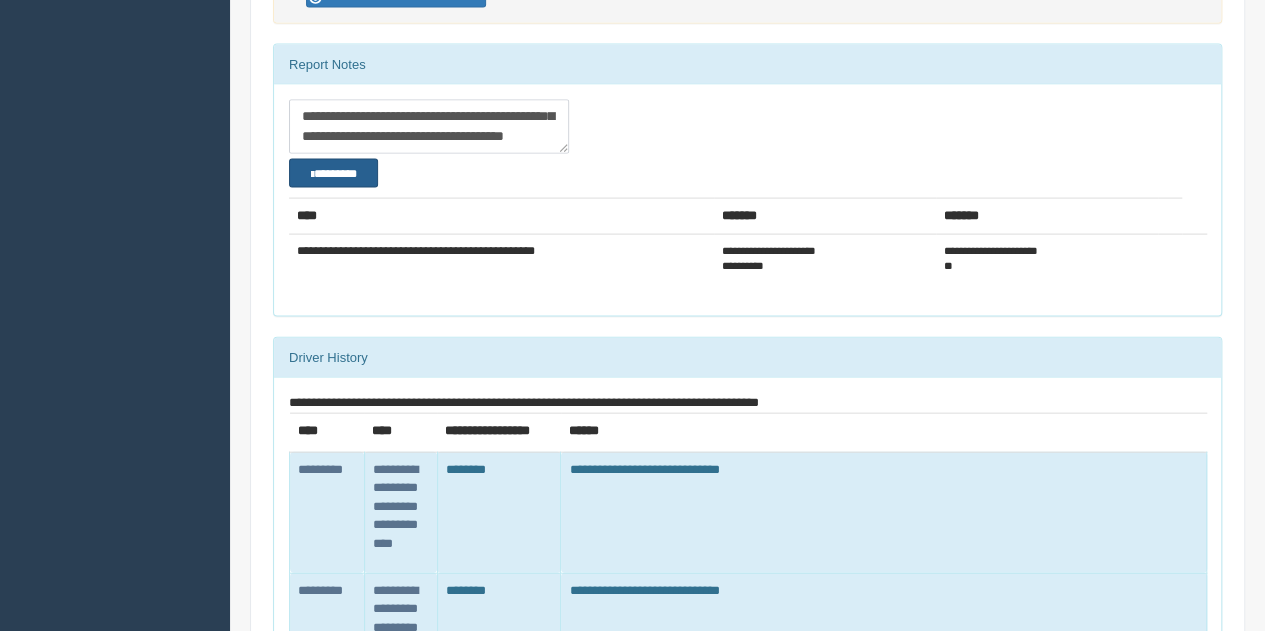 type on "**********" 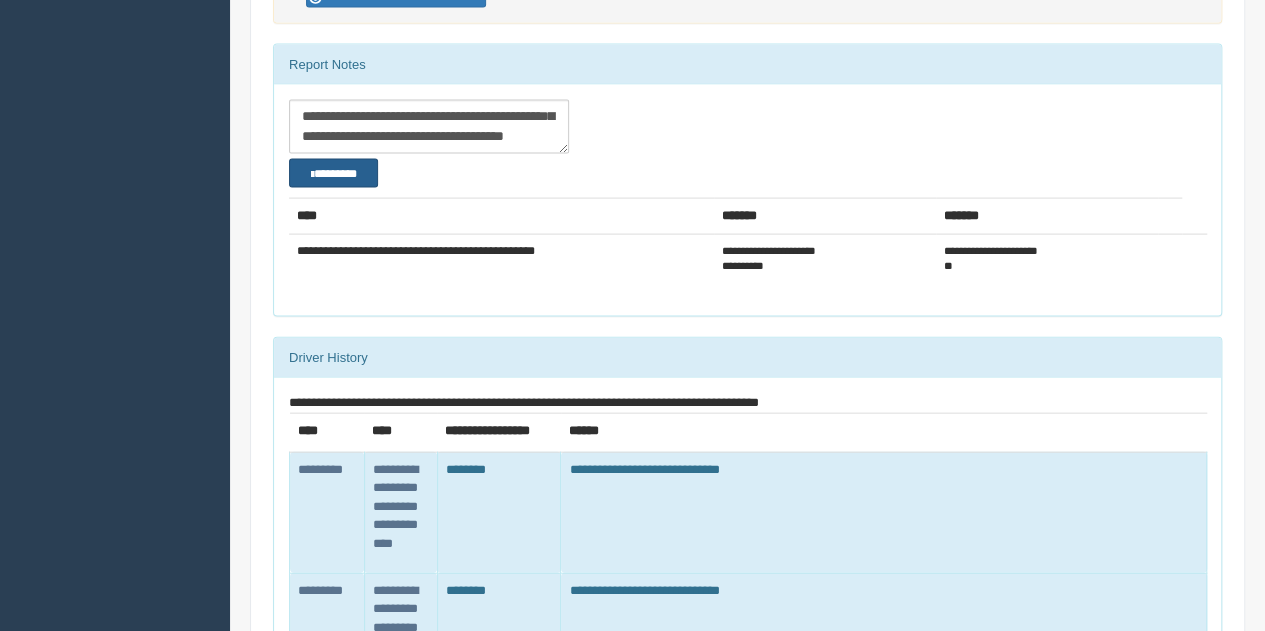 click on "********" at bounding box center (333, 173) 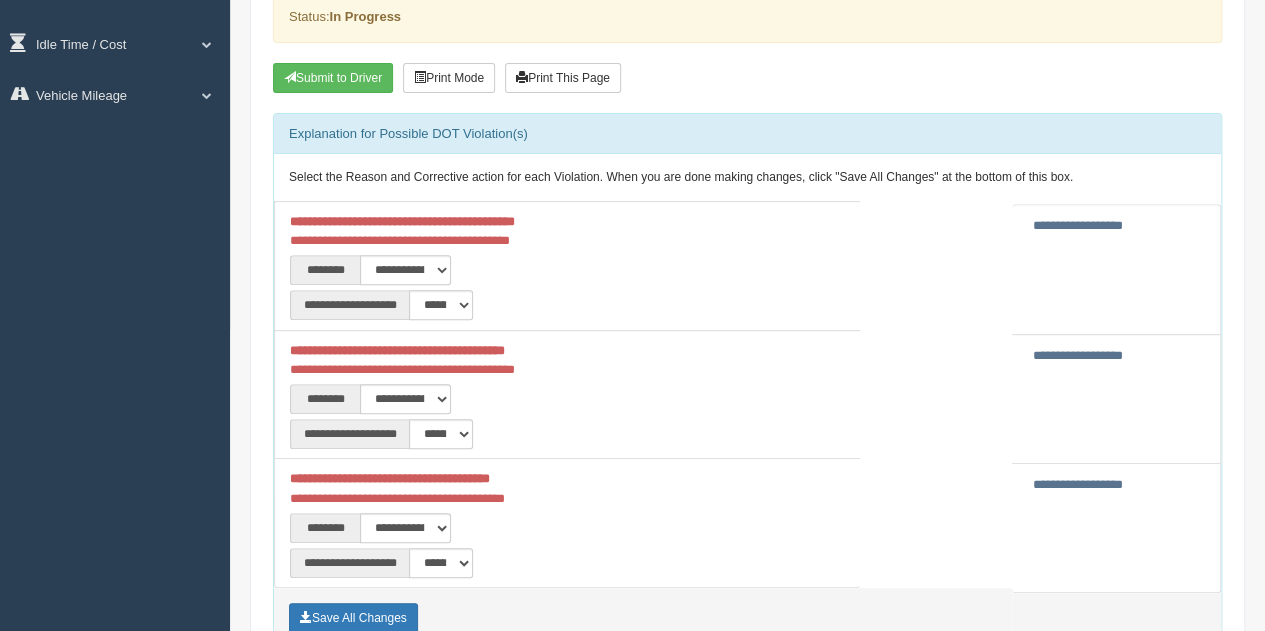 scroll, scrollTop: 300, scrollLeft: 0, axis: vertical 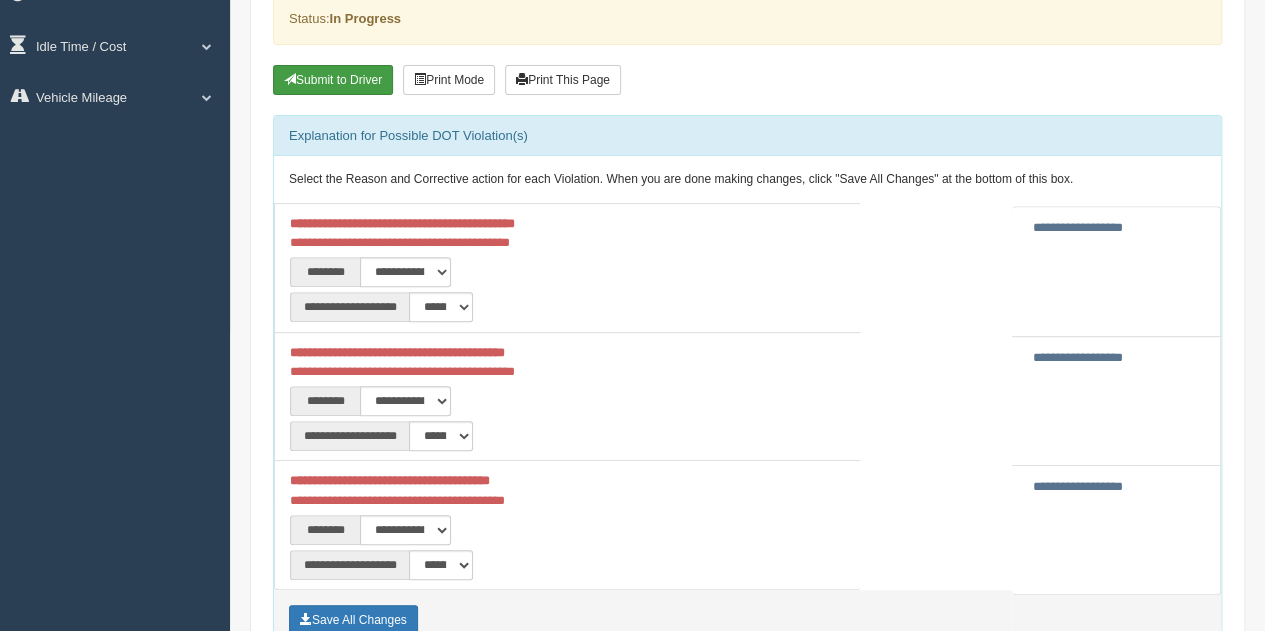 click on "Submit to Driver" at bounding box center [333, 80] 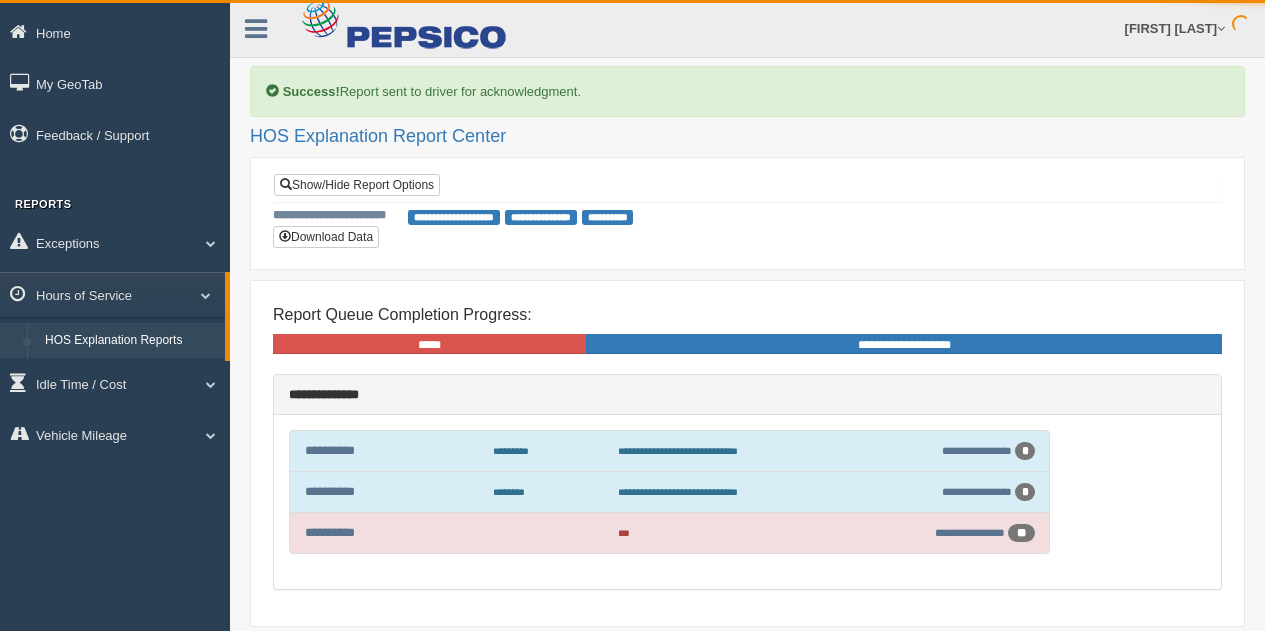 scroll, scrollTop: 0, scrollLeft: 0, axis: both 